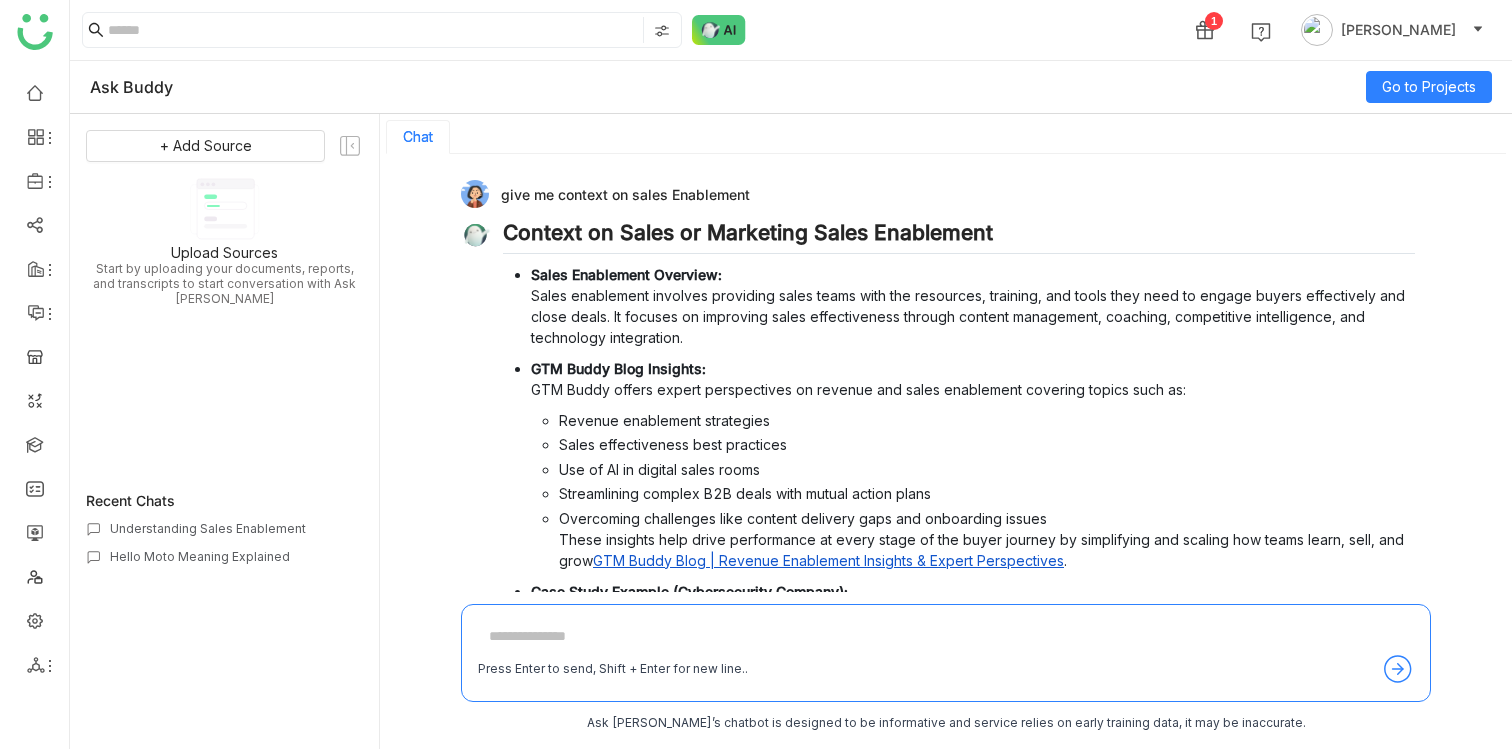 scroll, scrollTop: 0, scrollLeft: 0, axis: both 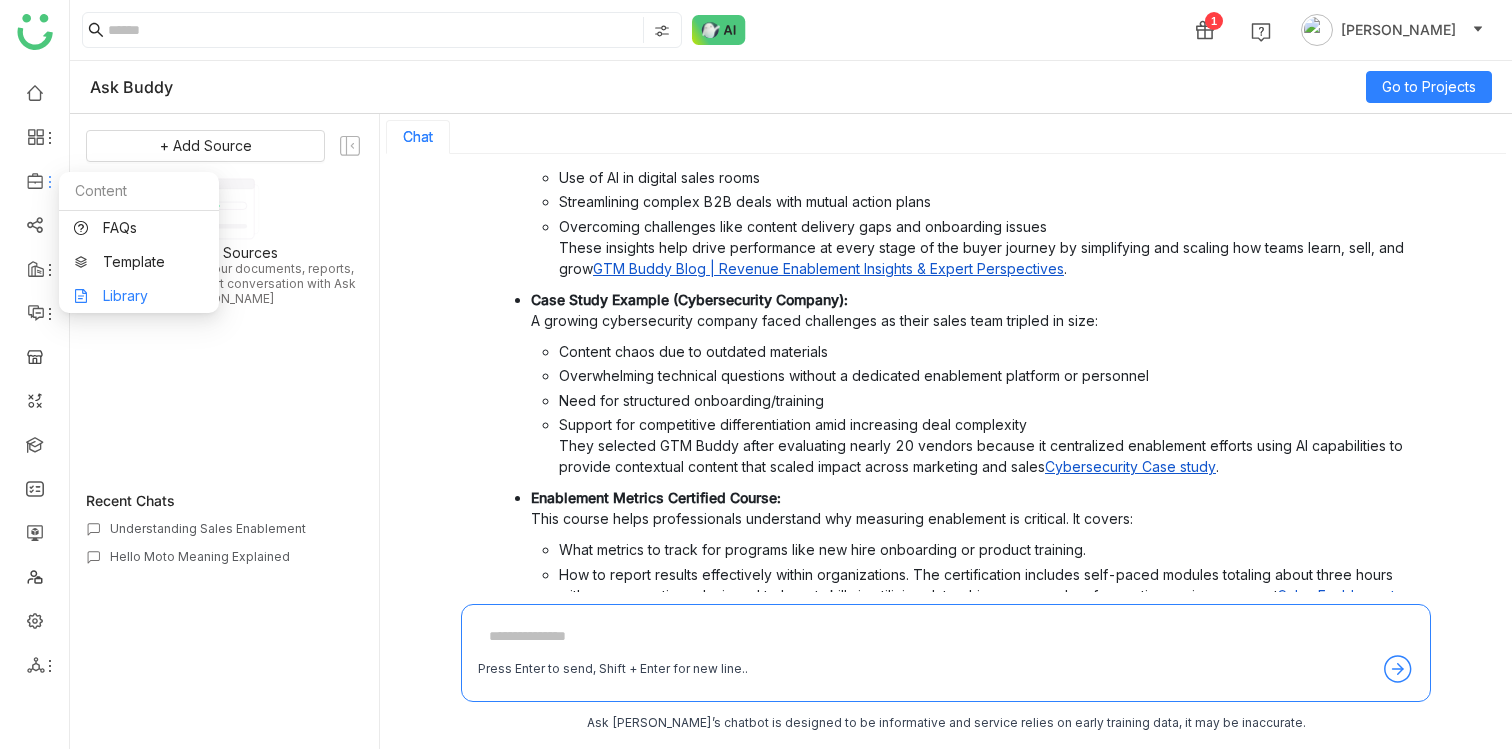 click on "Library" at bounding box center (139, 296) 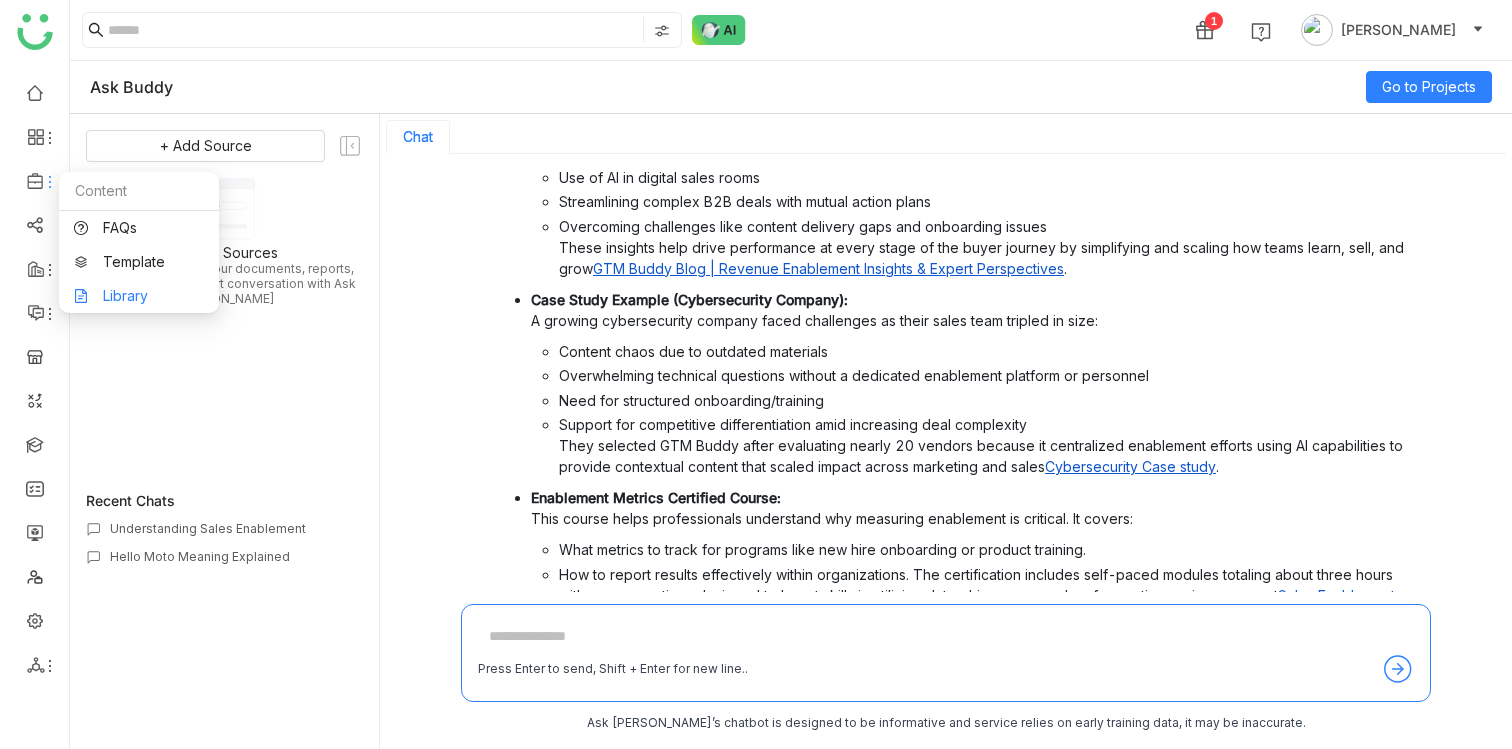click on "Library" at bounding box center (139, 296) 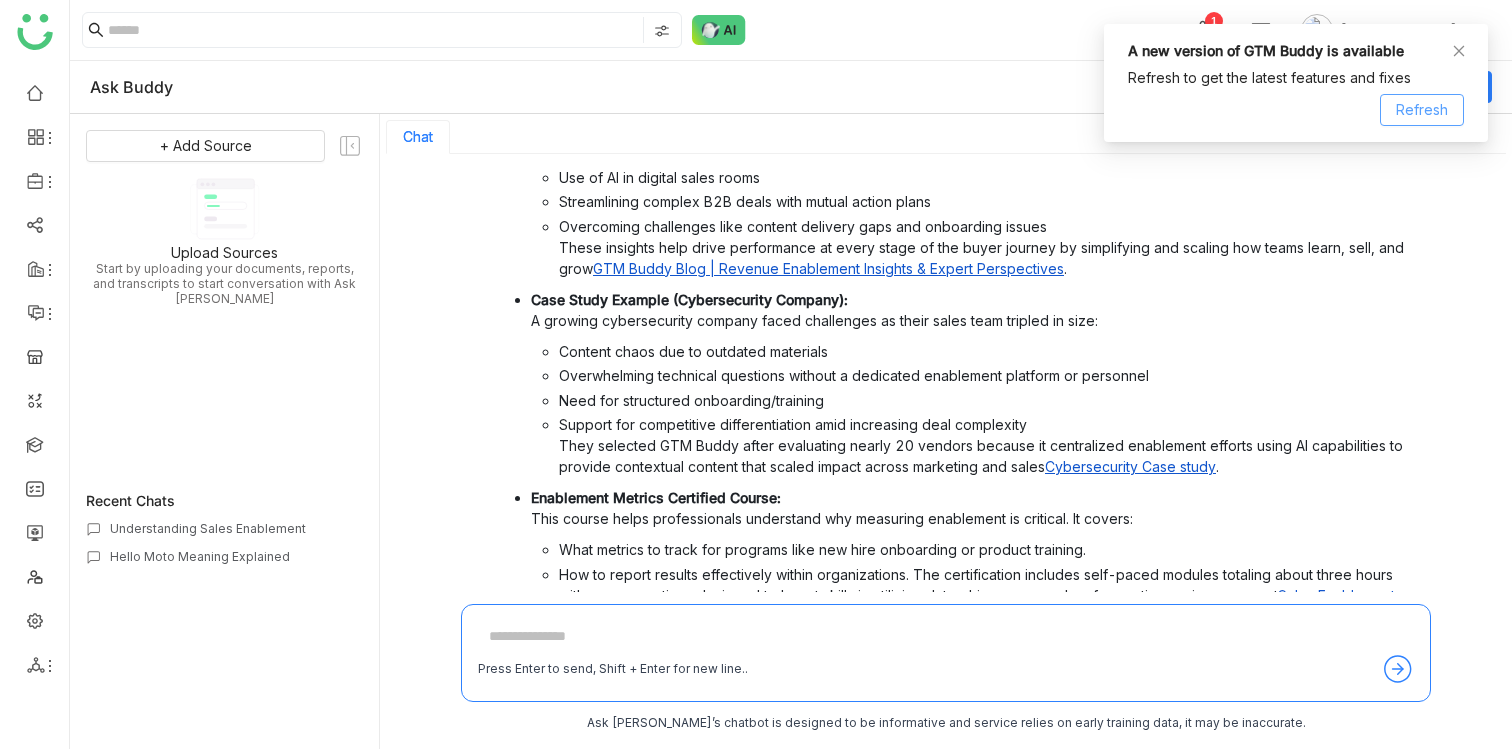 click on "Refresh" at bounding box center (1422, 110) 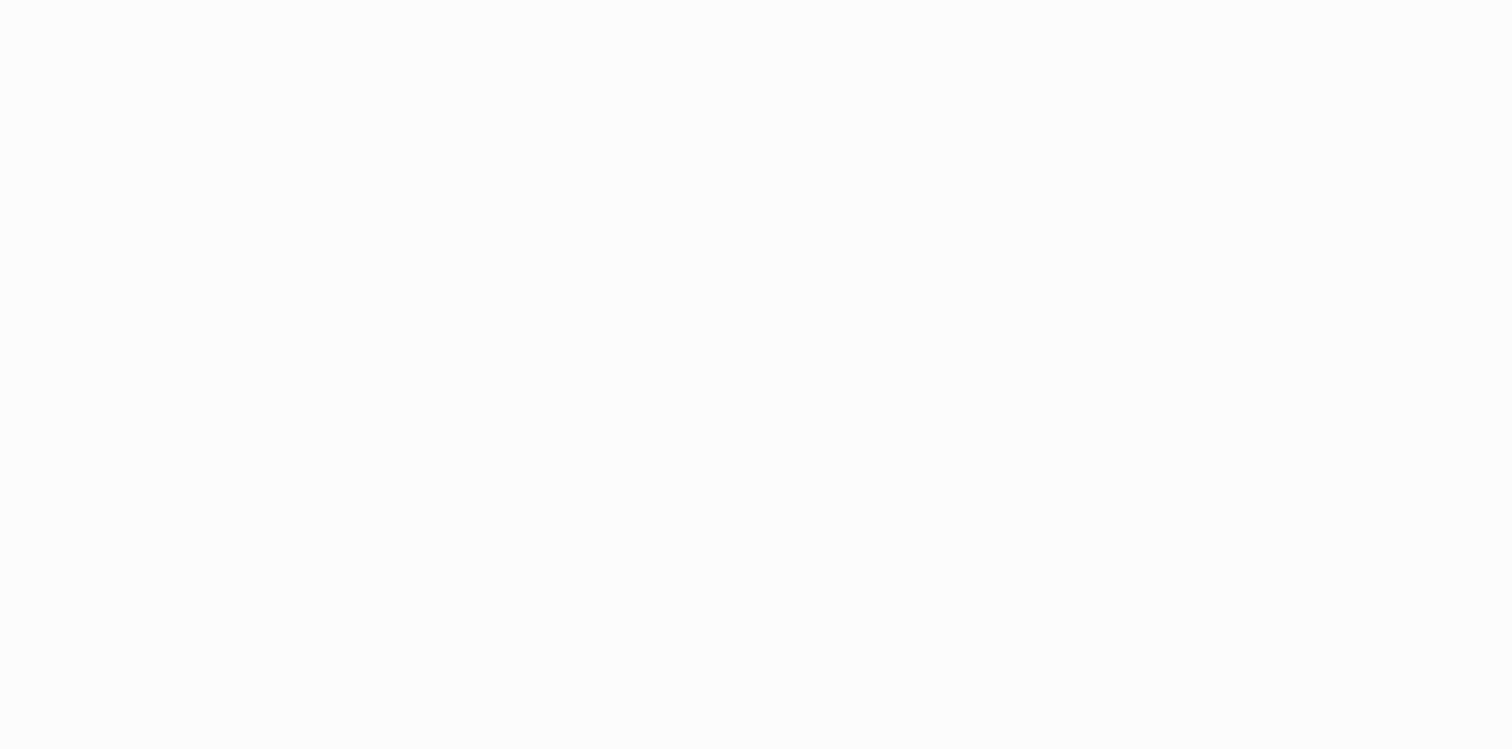 click at bounding box center [756, 374] 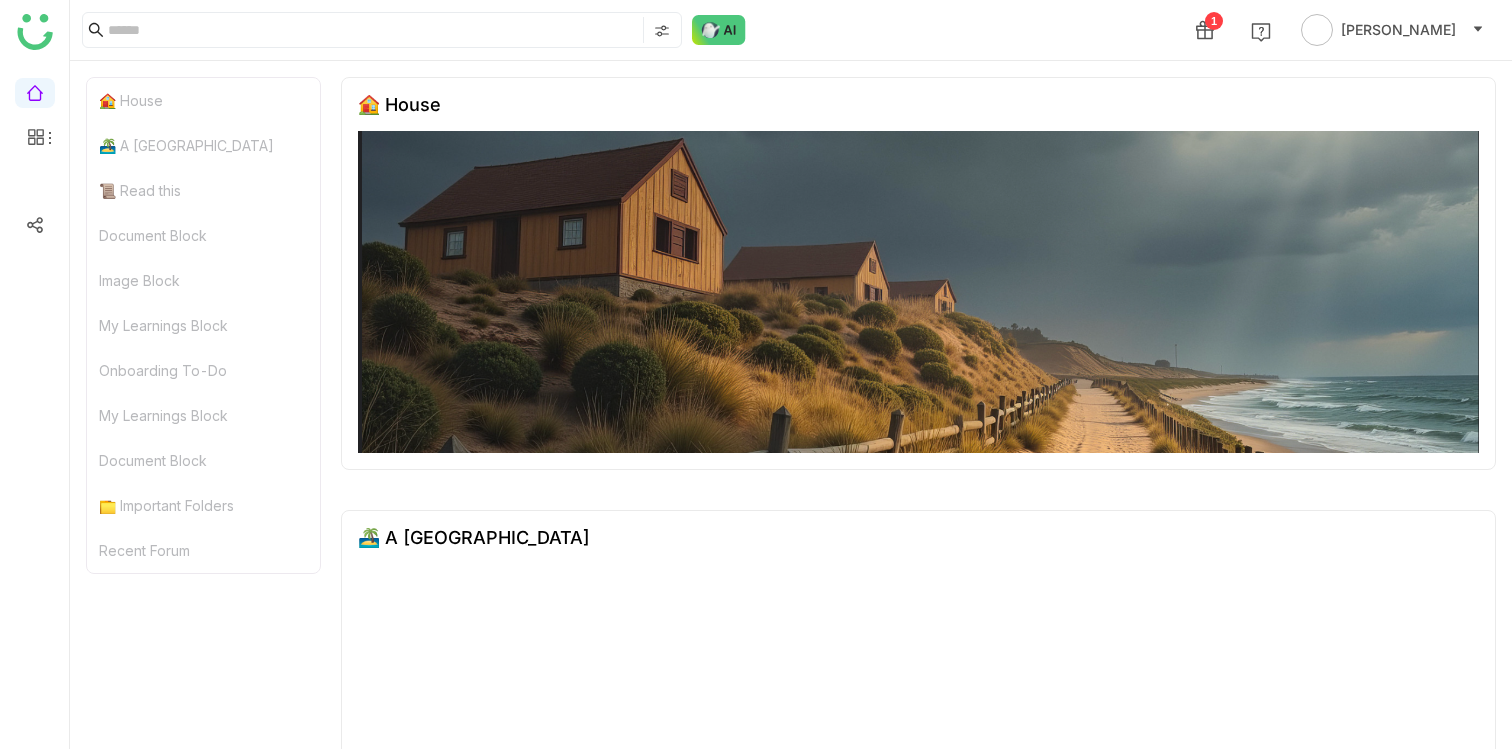scroll, scrollTop: 0, scrollLeft: 0, axis: both 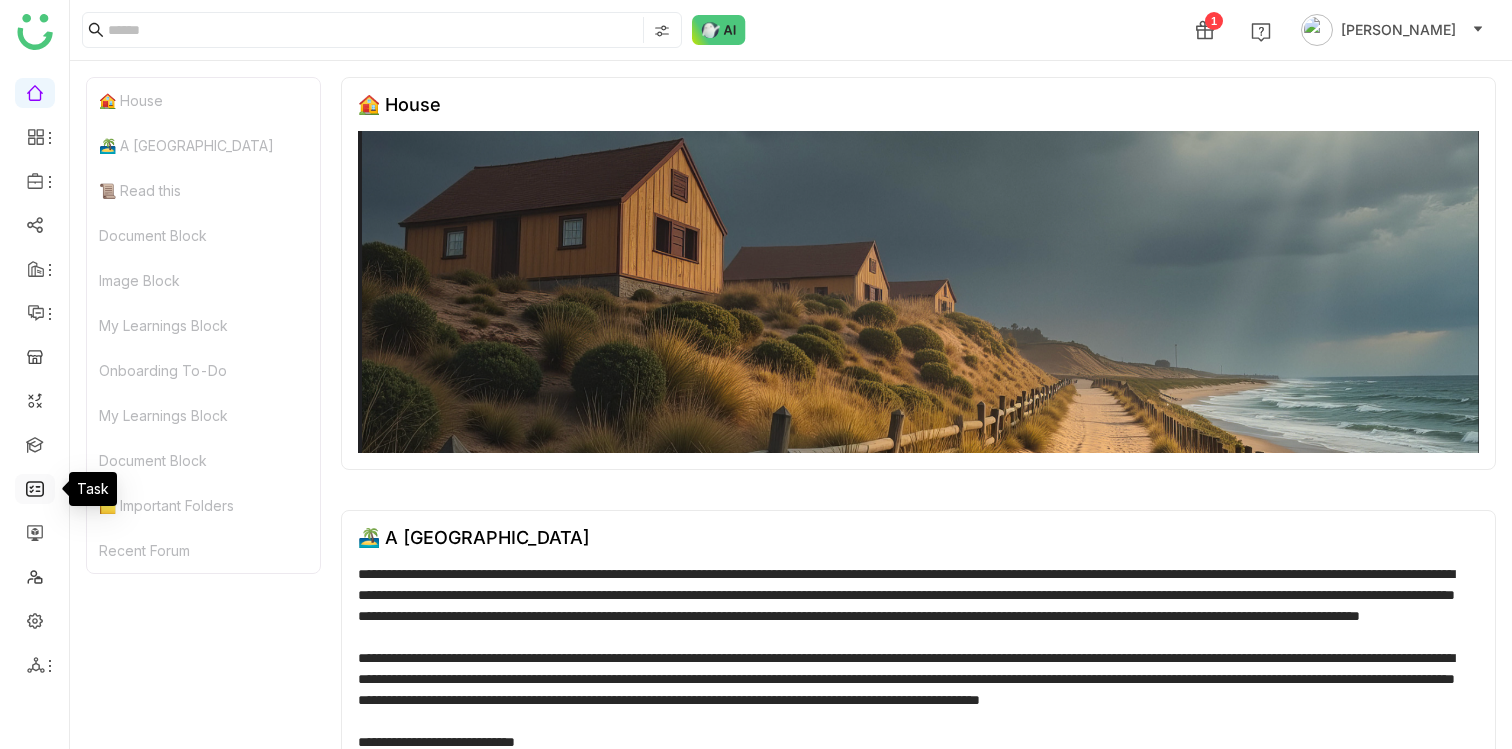 click at bounding box center (35, 487) 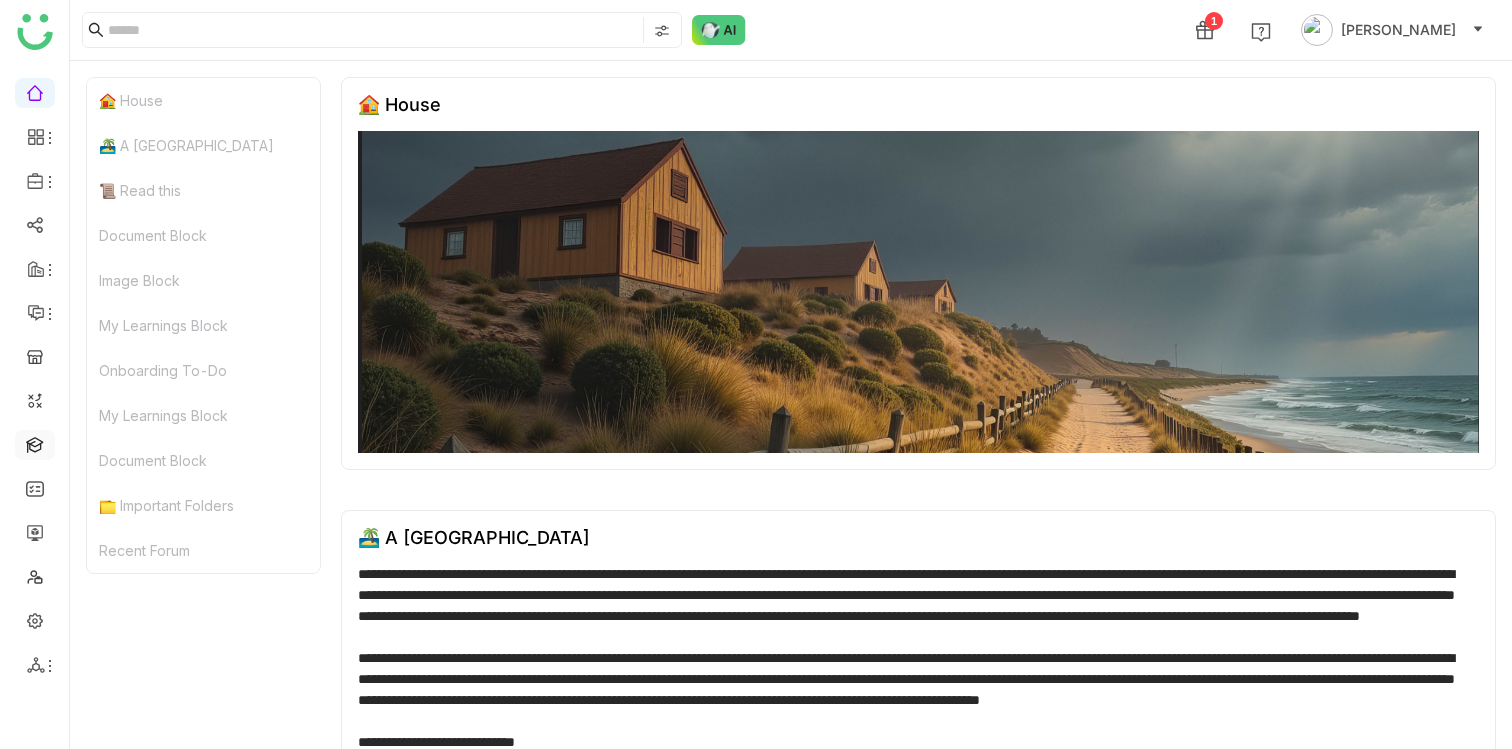 click at bounding box center [35, 443] 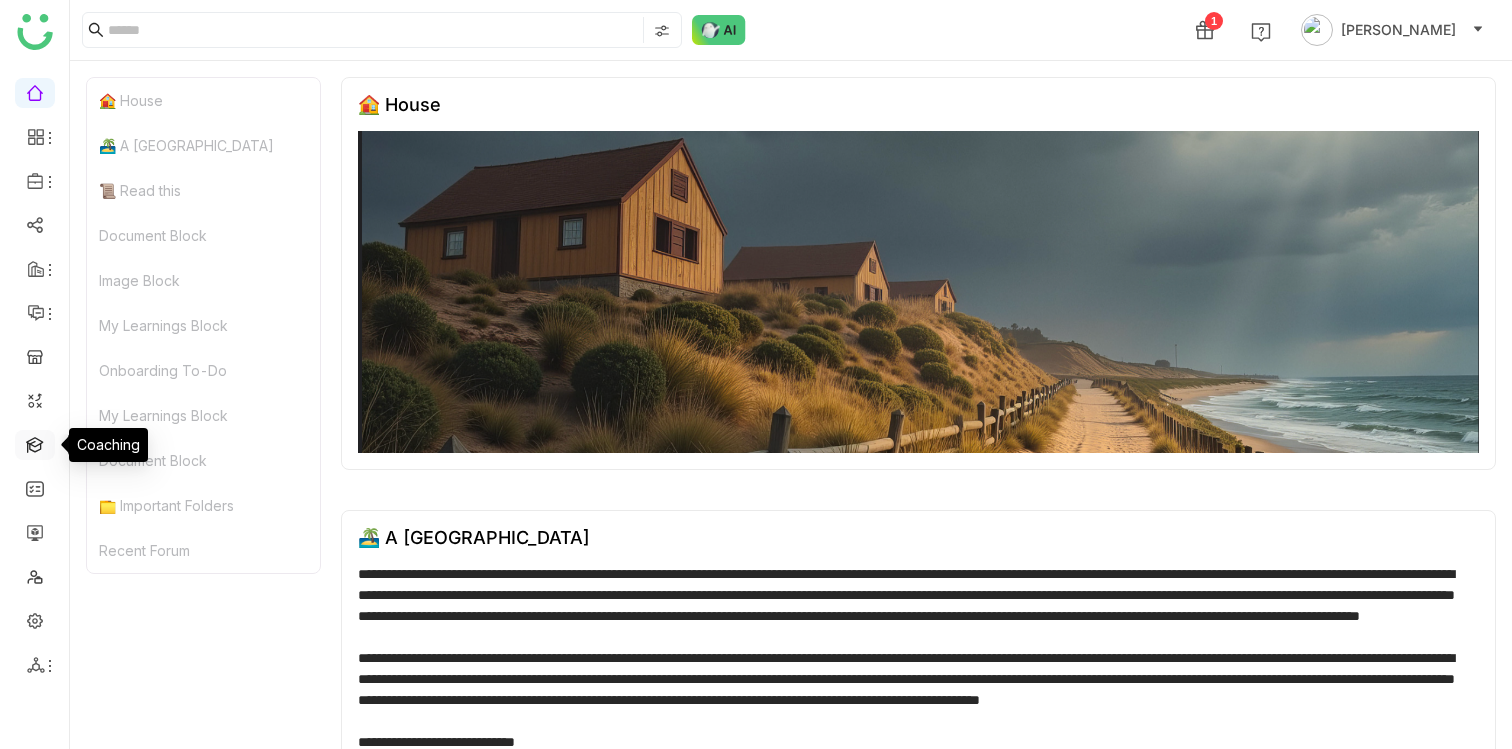 click at bounding box center (35, 443) 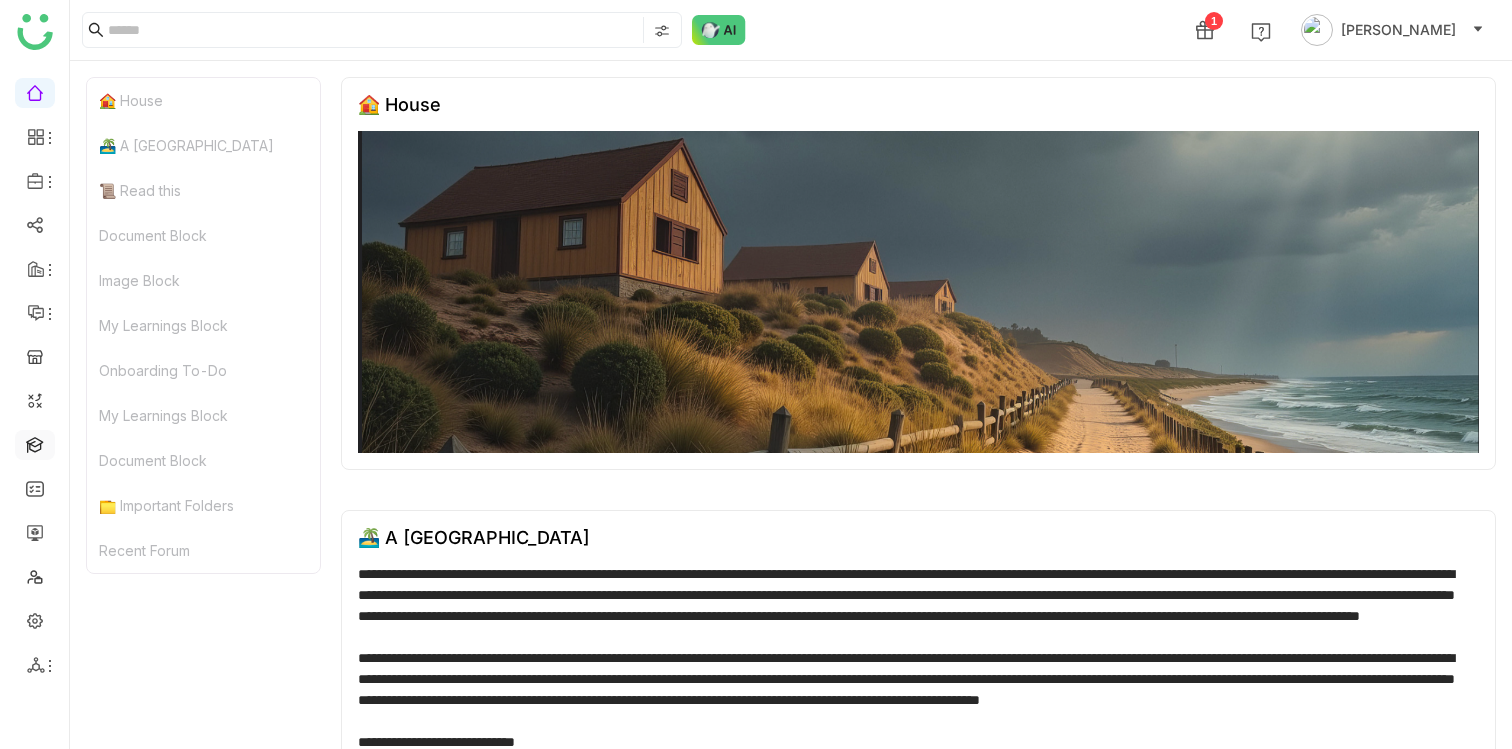 click at bounding box center (35, 443) 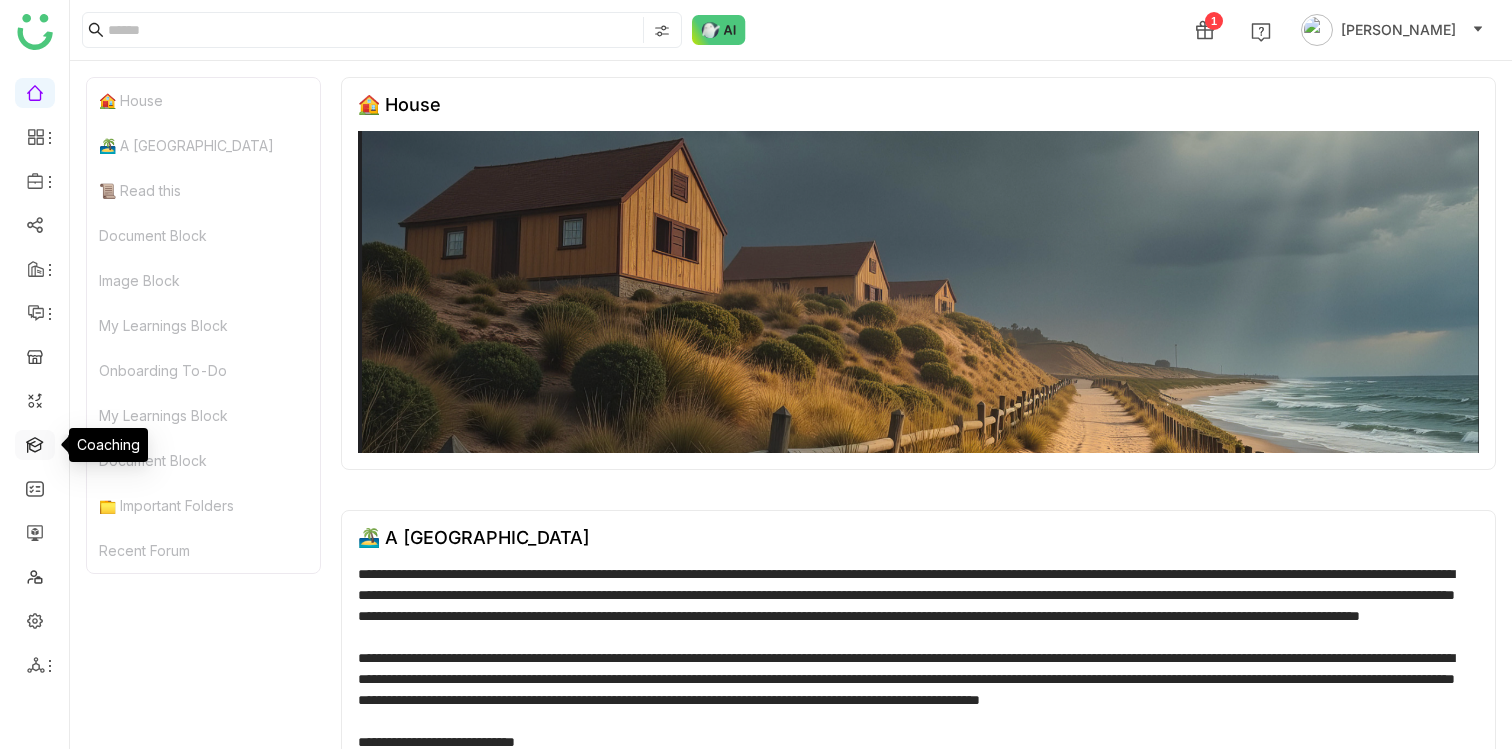 click at bounding box center (35, 443) 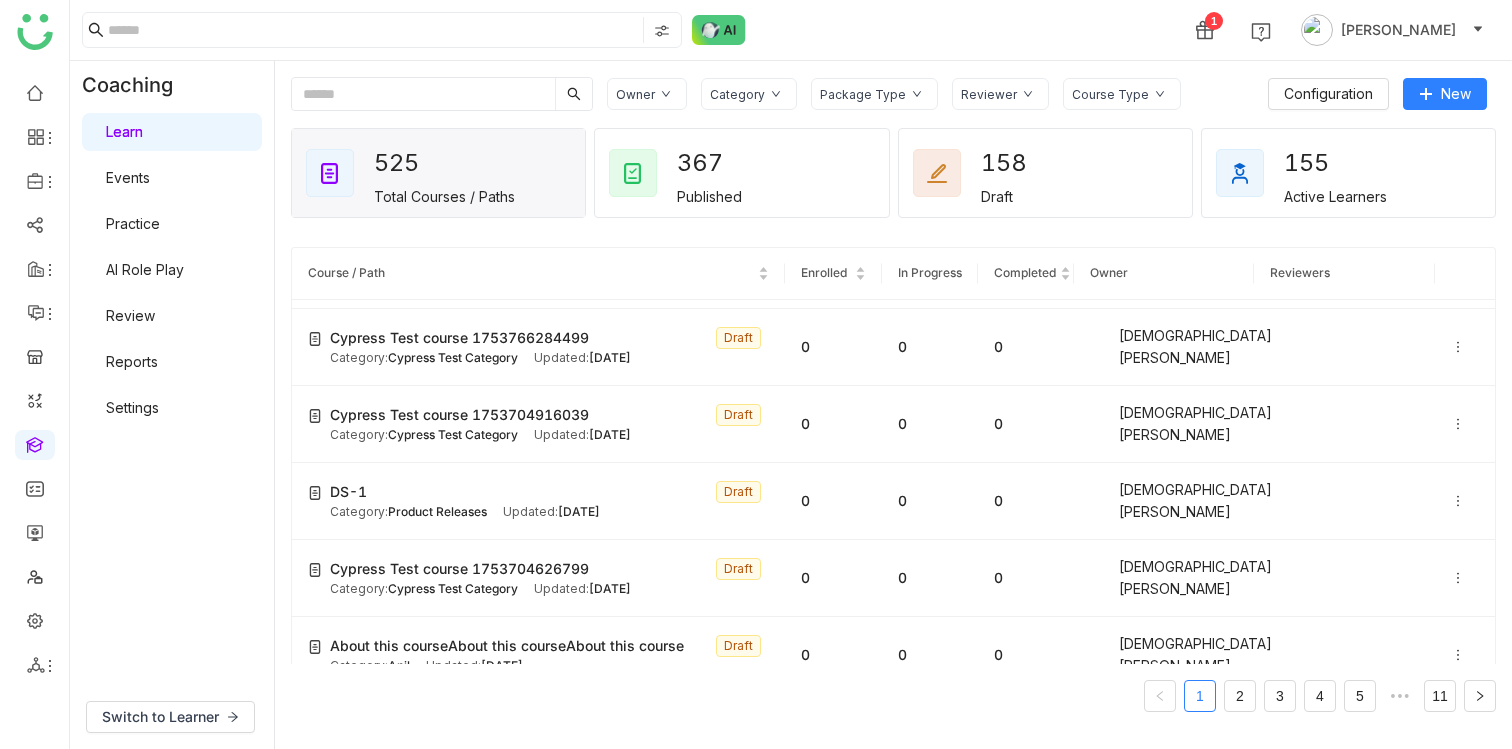 scroll, scrollTop: 0, scrollLeft: 0, axis: both 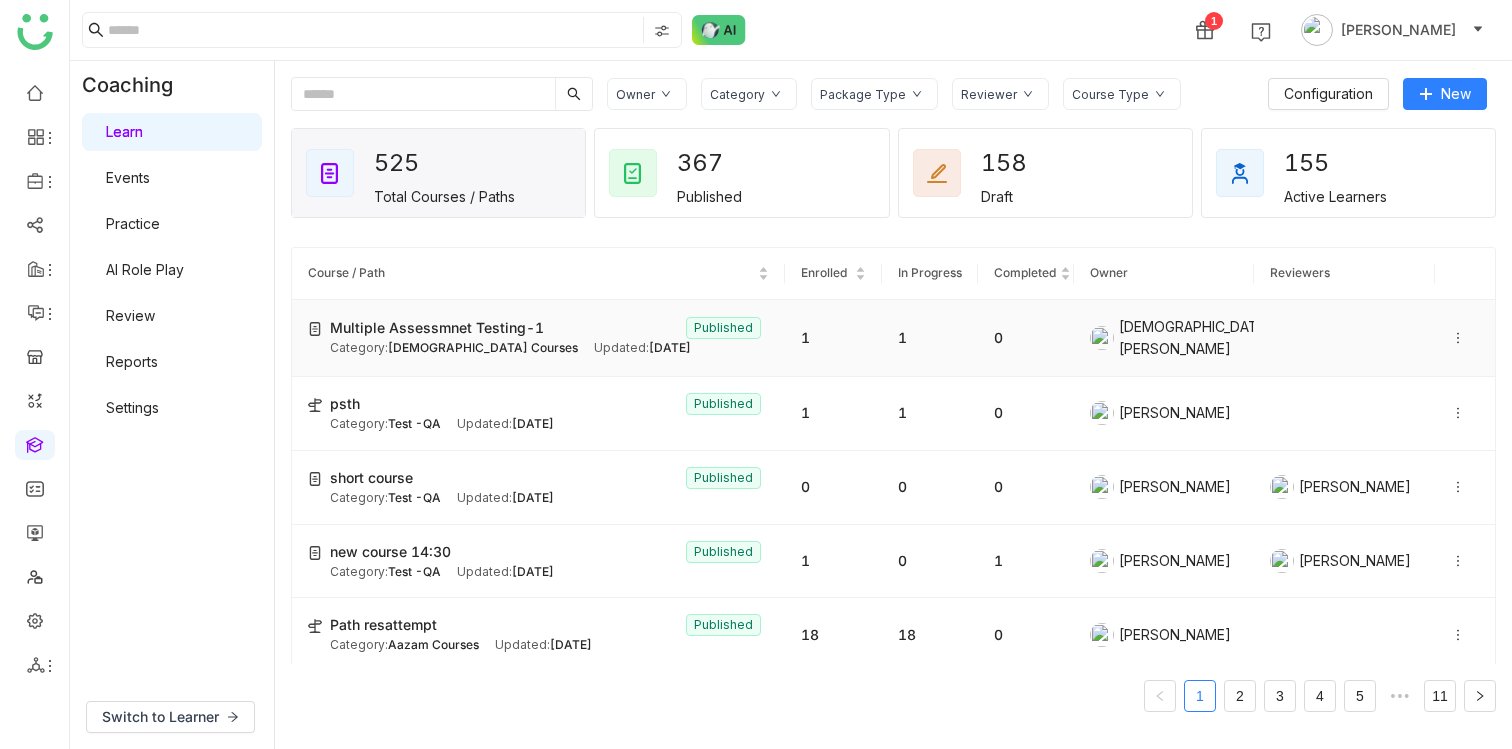click on "Multiple Assessmnet Testing-1" 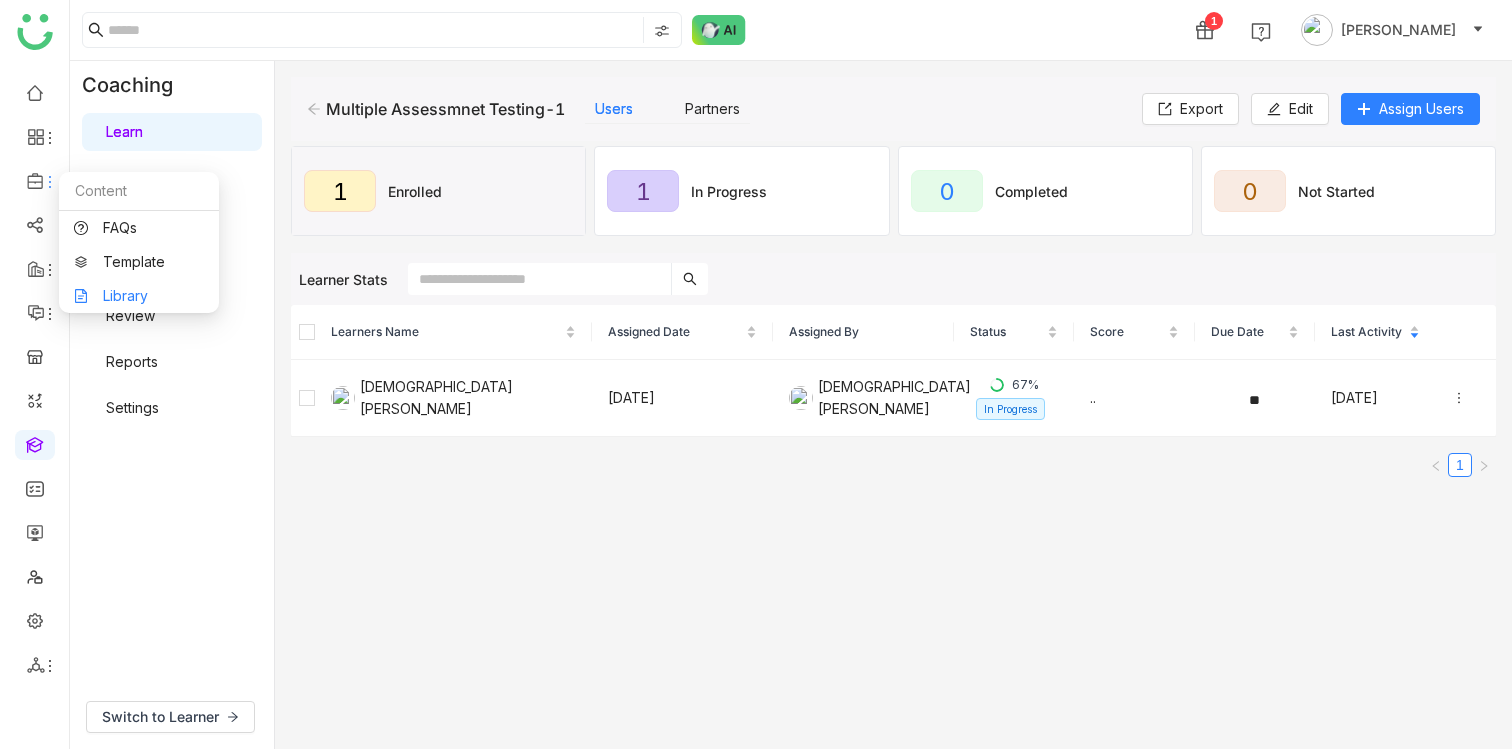 click on "Library" at bounding box center [139, 296] 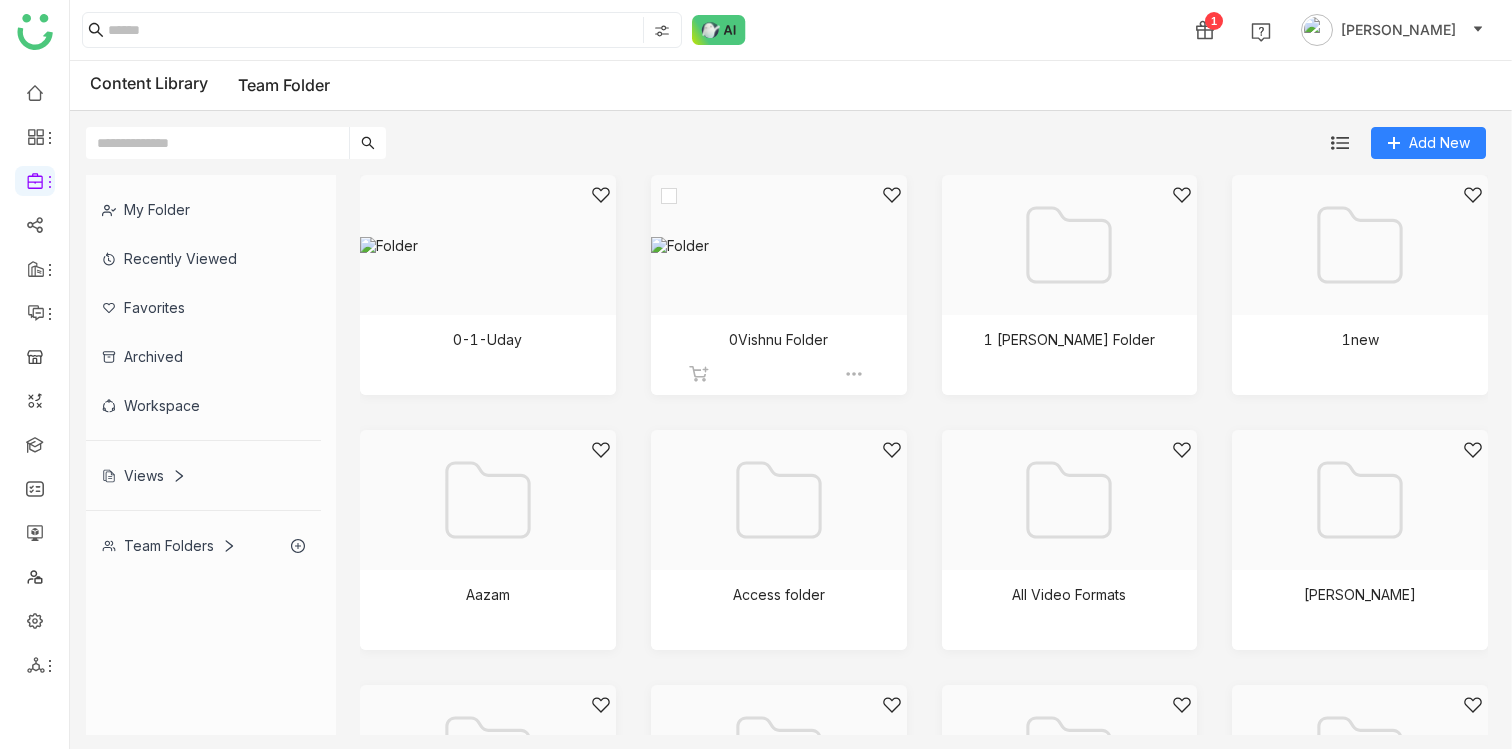 click 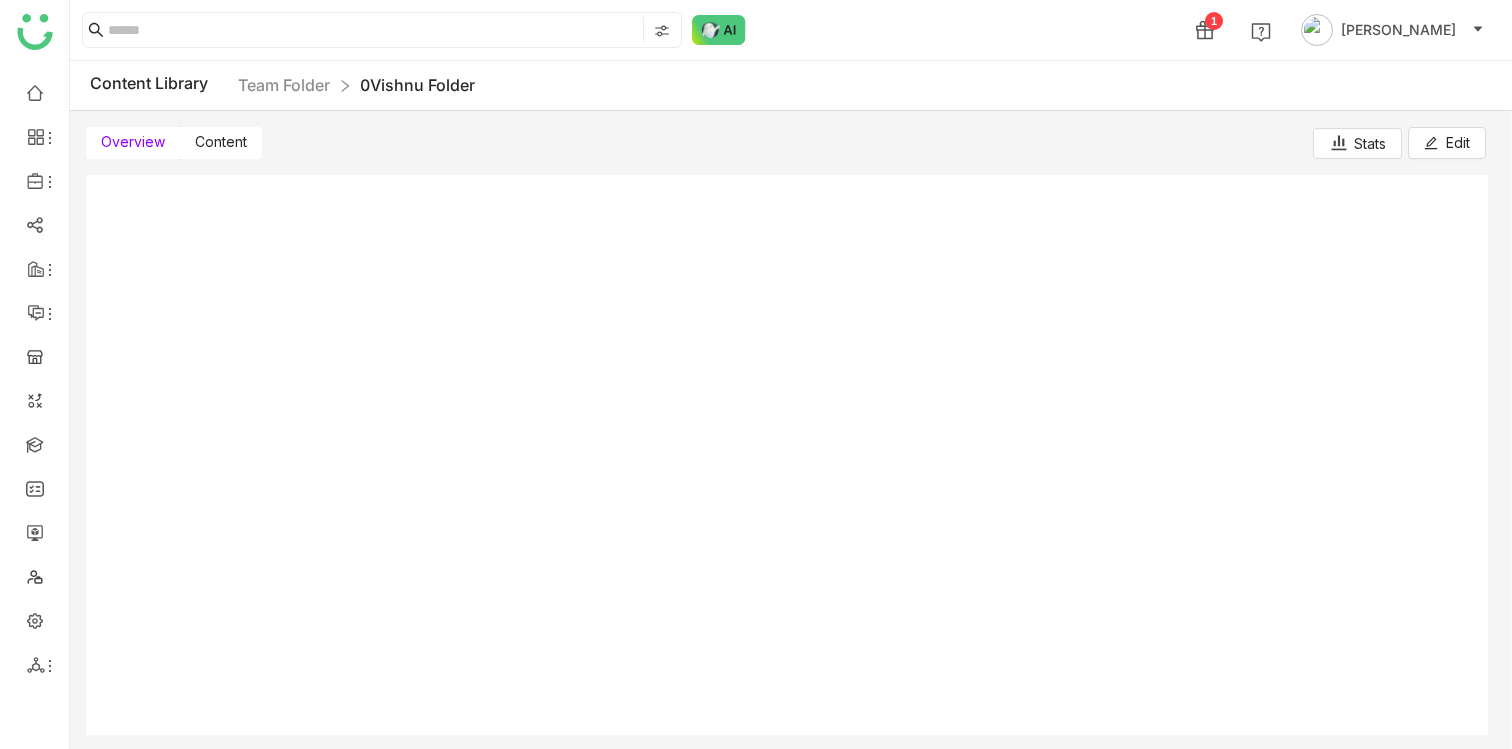 click on "Content" at bounding box center [221, 141] 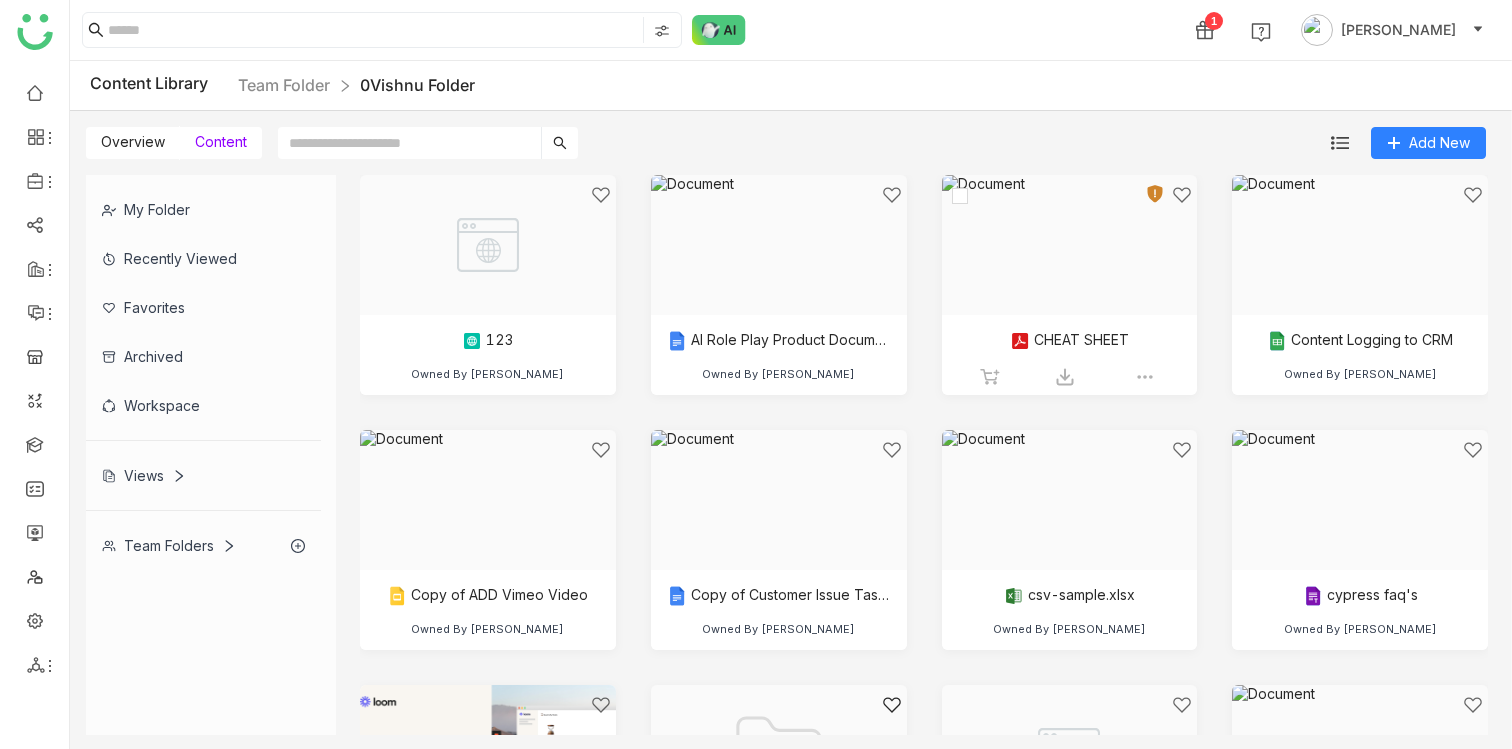 click 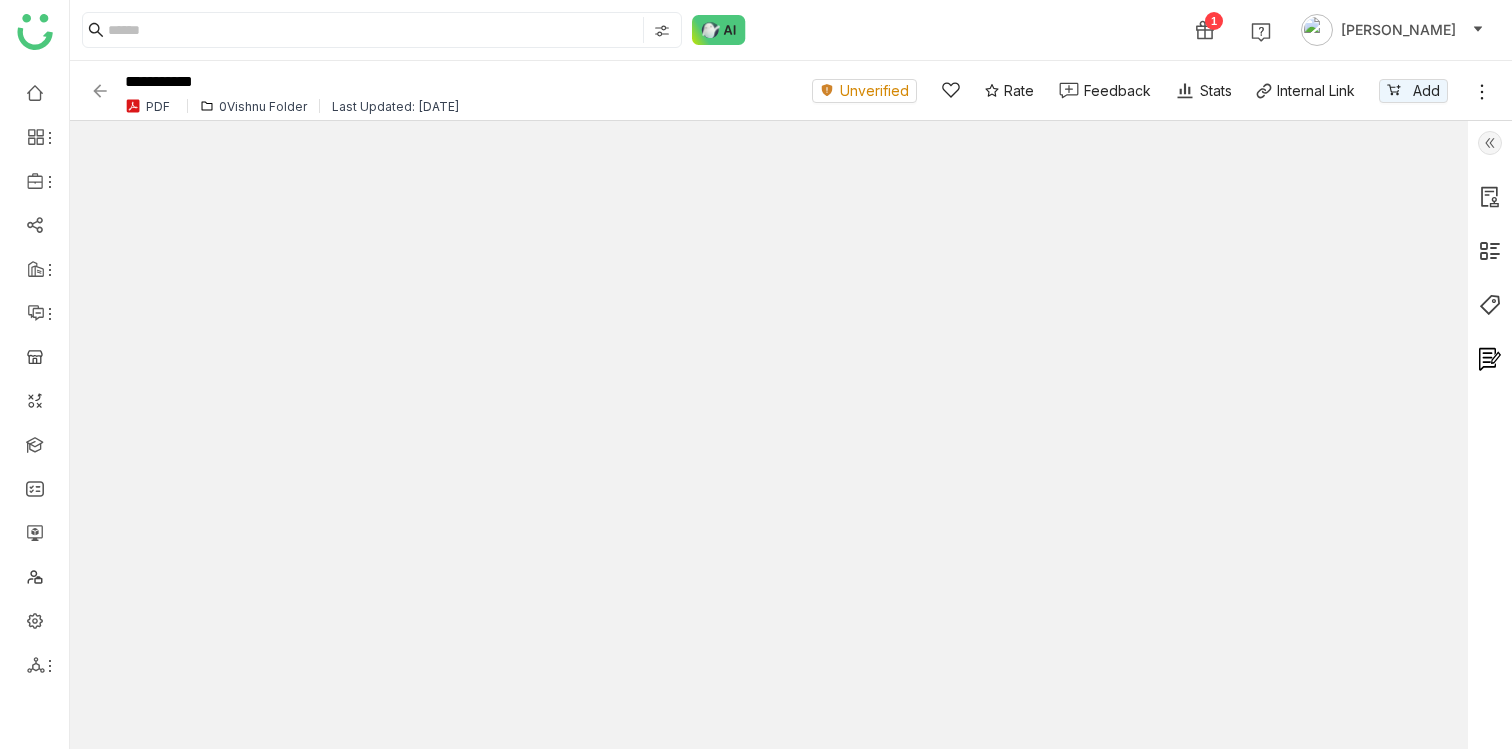 click 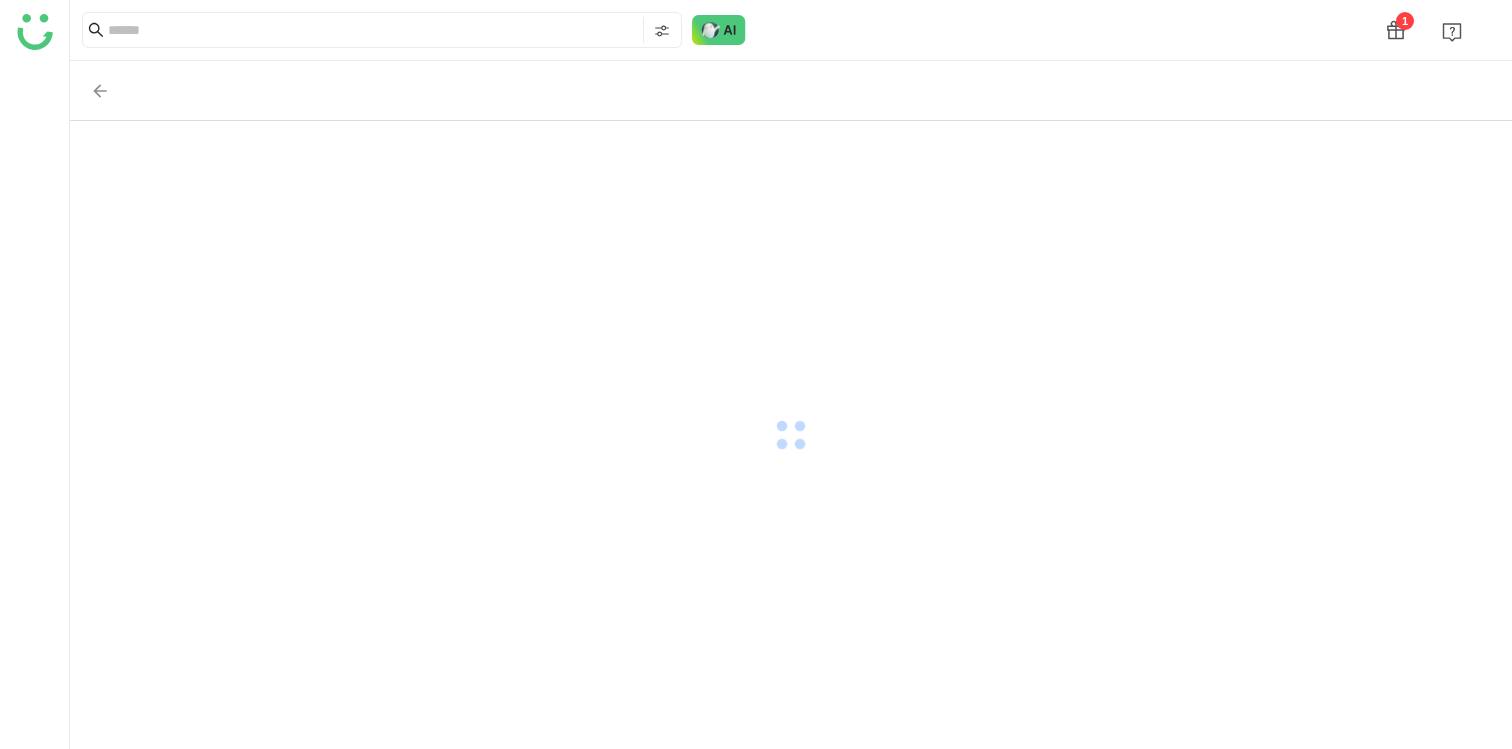 scroll, scrollTop: 0, scrollLeft: 0, axis: both 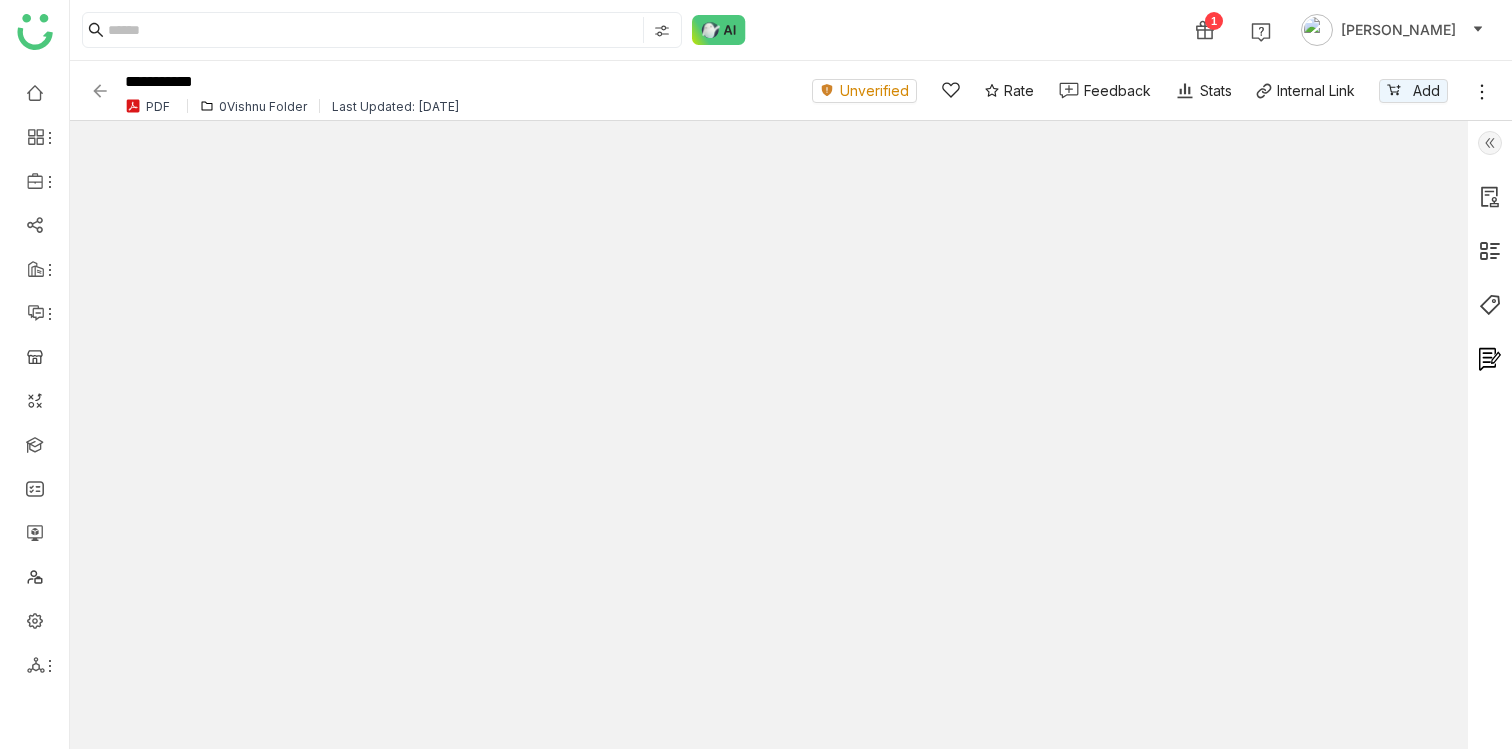 click 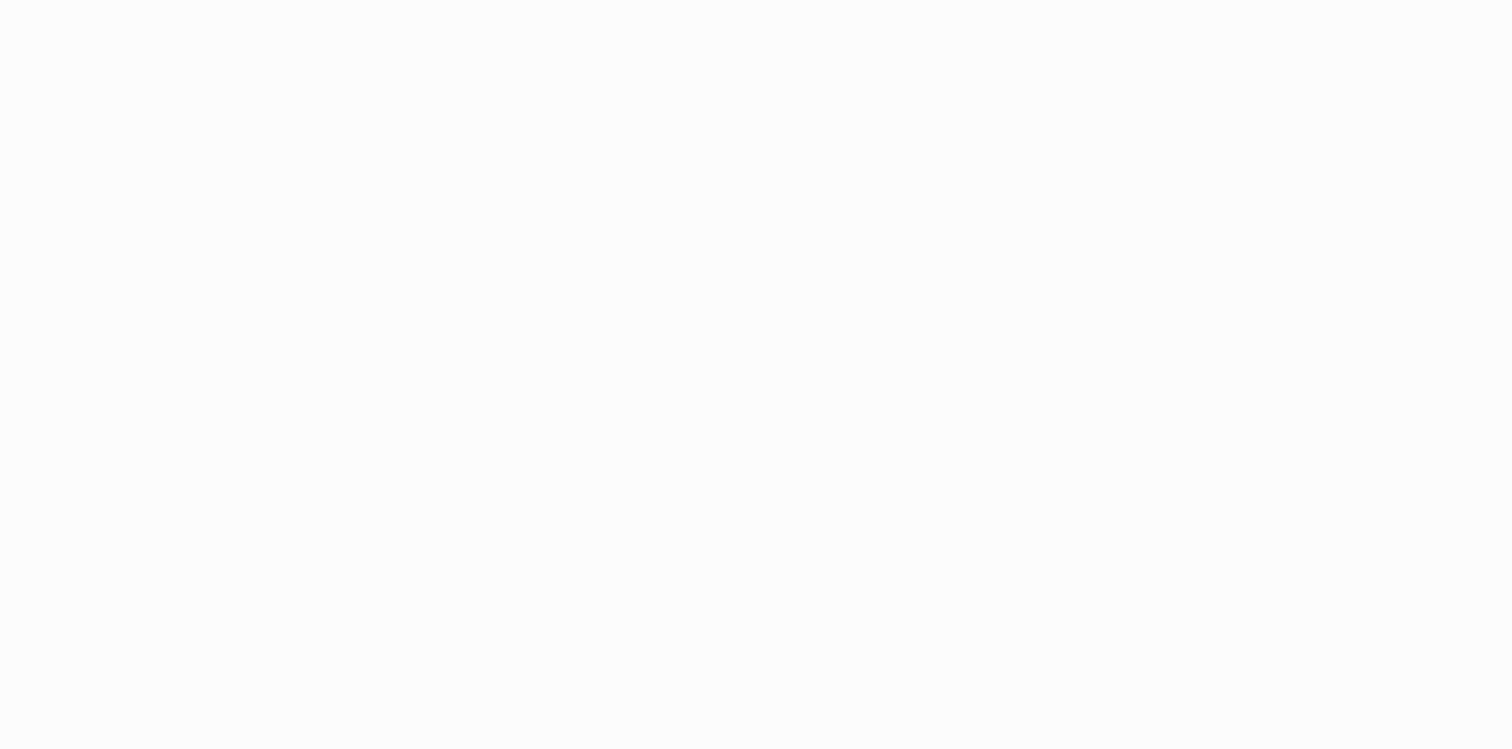 scroll, scrollTop: 0, scrollLeft: 0, axis: both 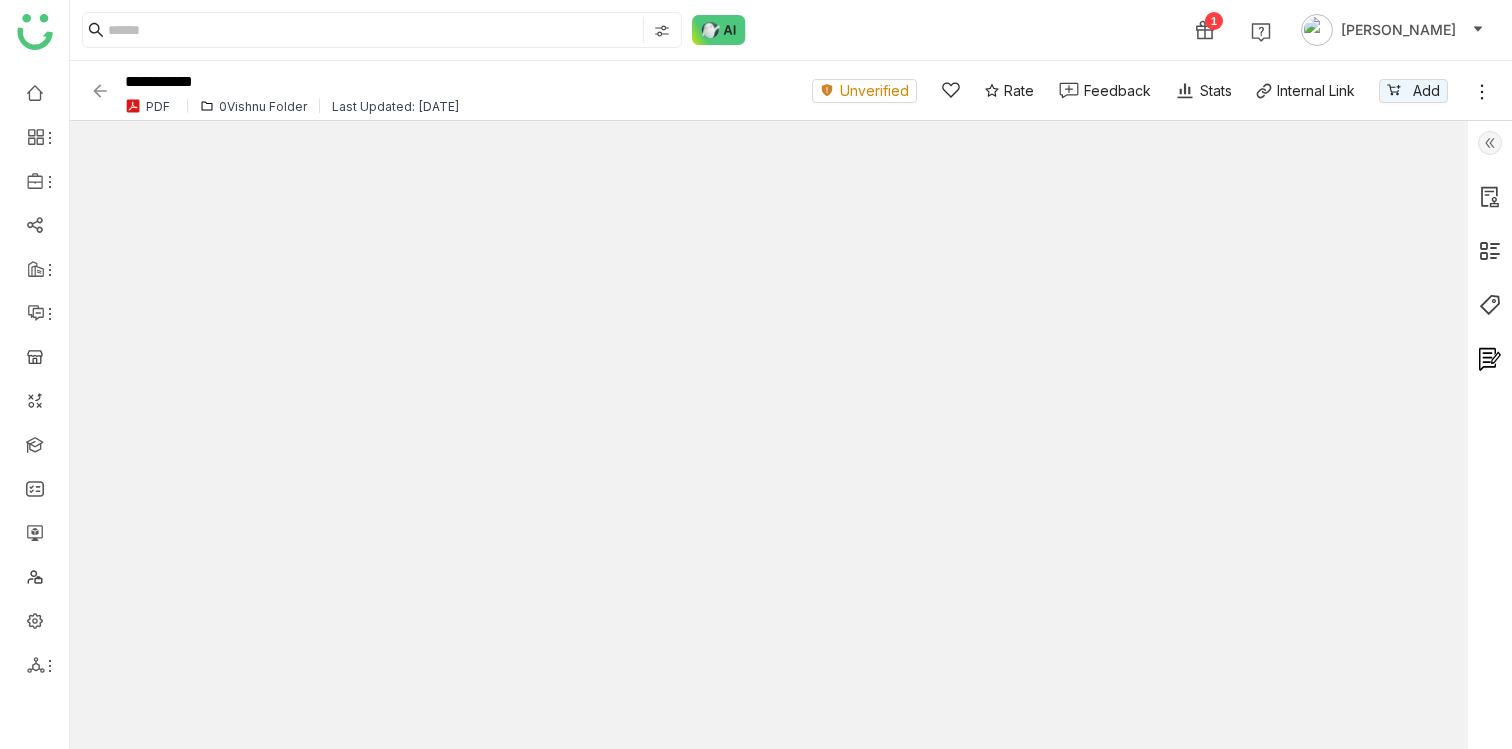 click 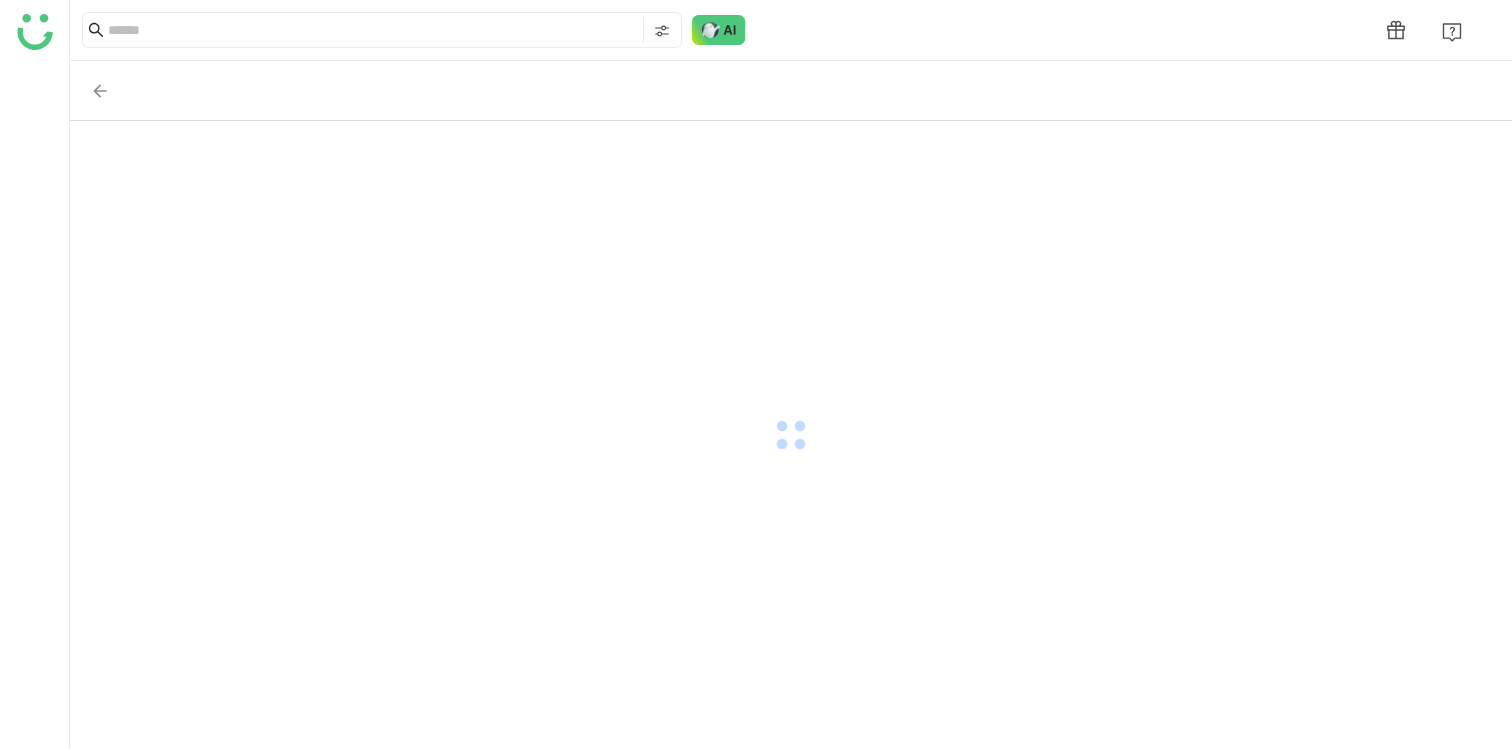 scroll, scrollTop: 0, scrollLeft: 0, axis: both 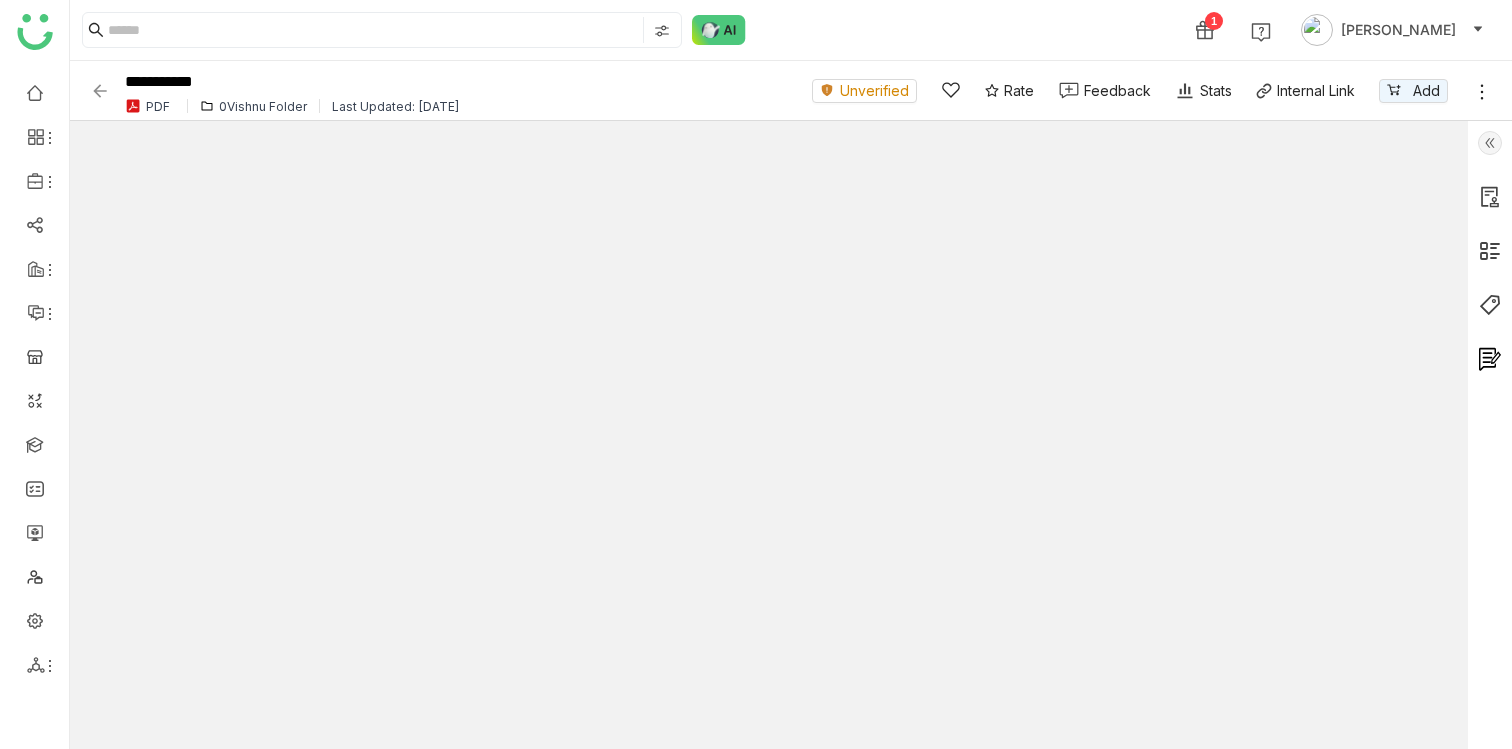 click 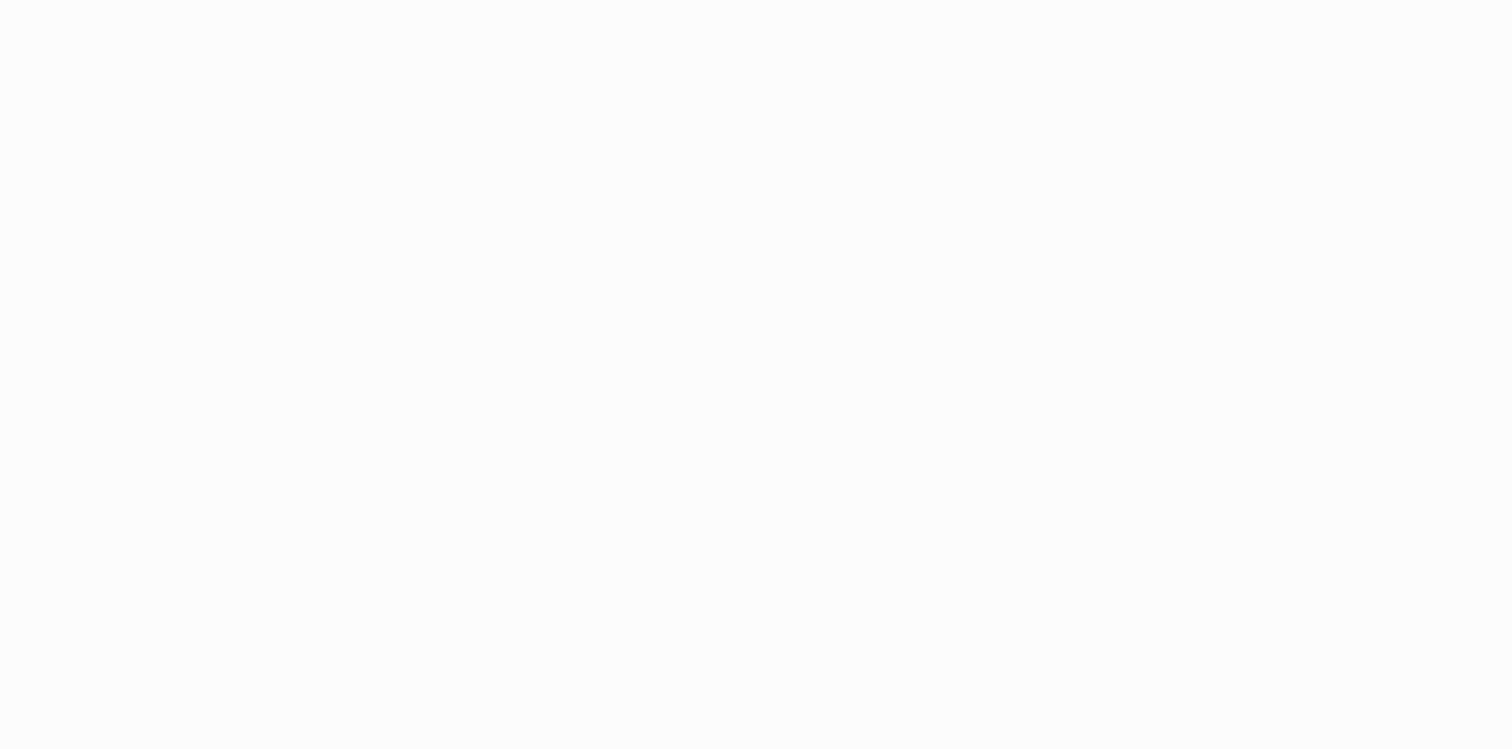 scroll, scrollTop: 0, scrollLeft: 0, axis: both 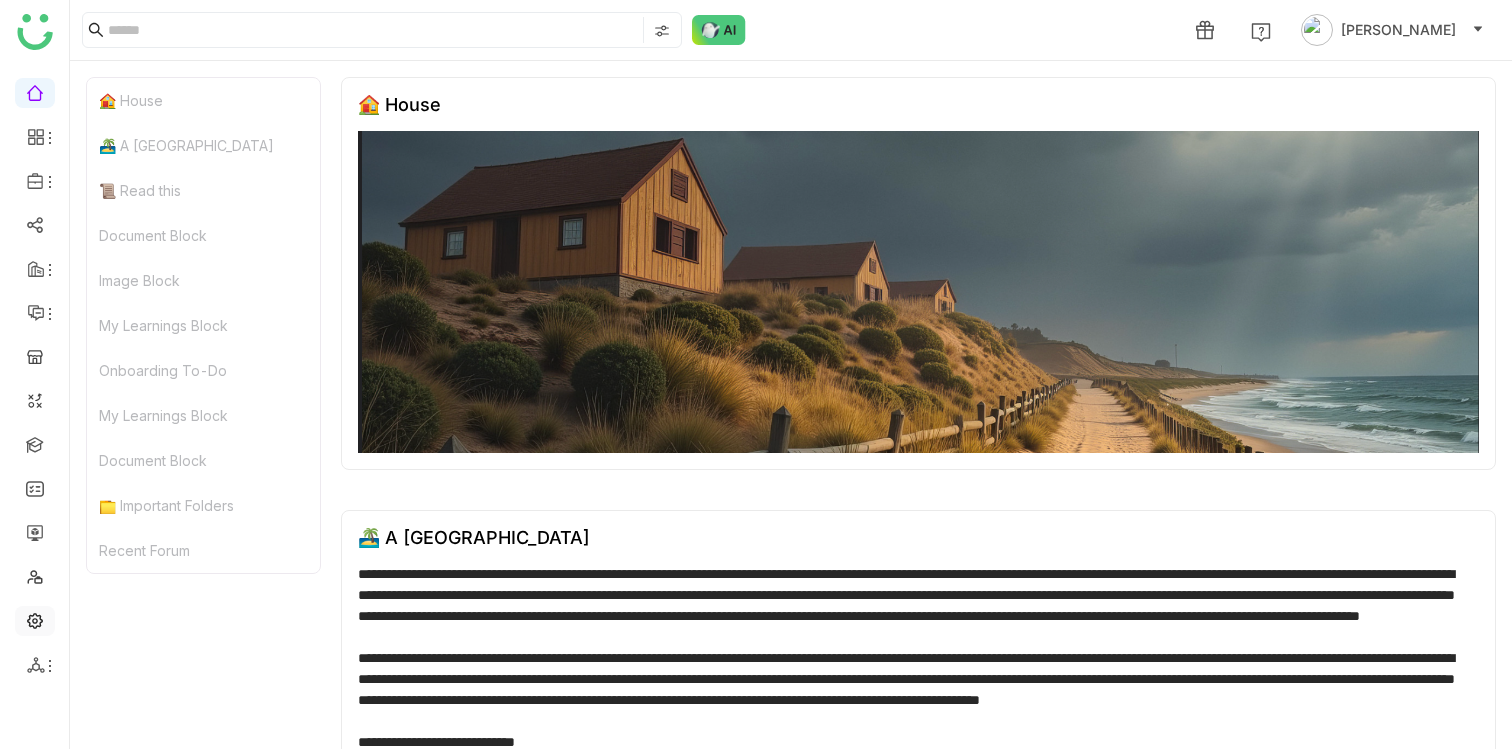 click at bounding box center (35, 619) 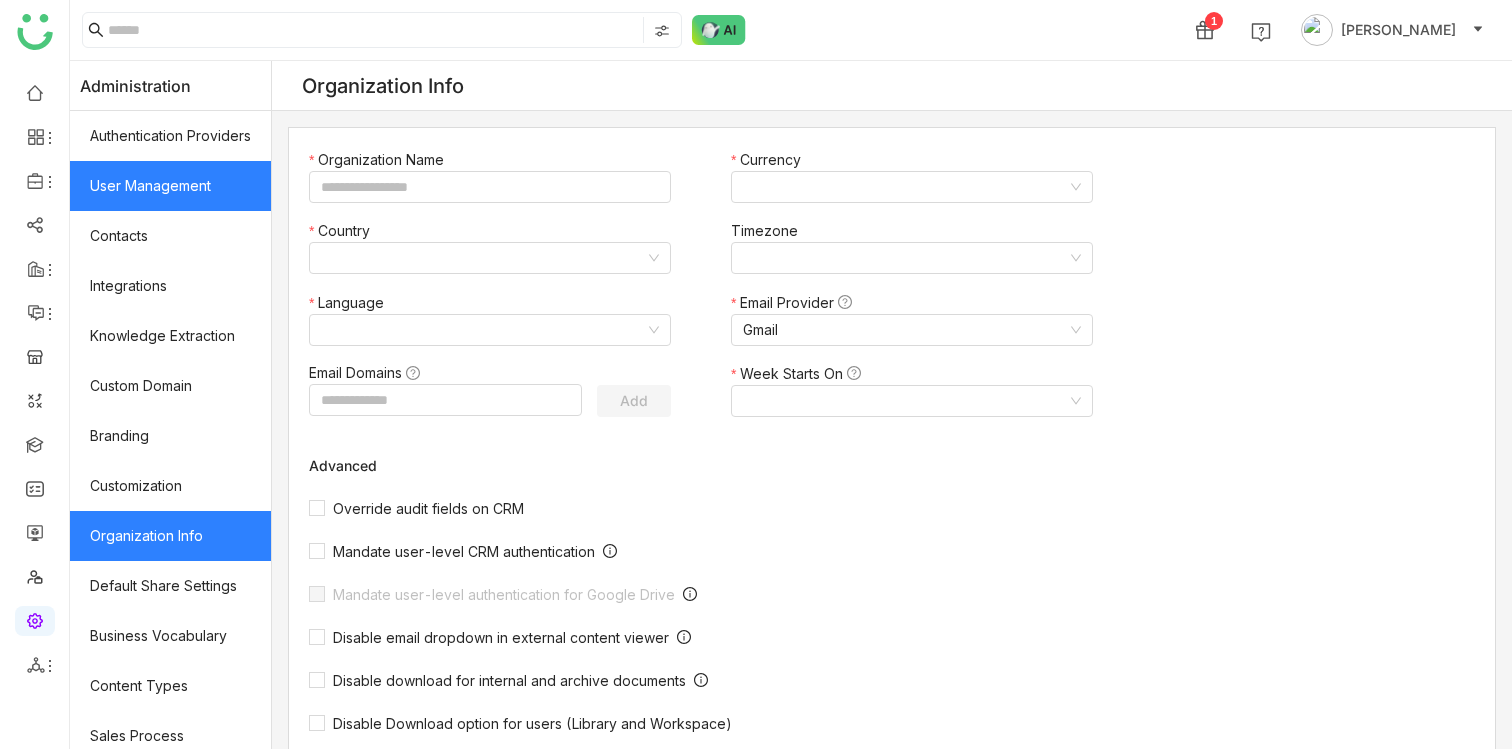 click on "User Management" 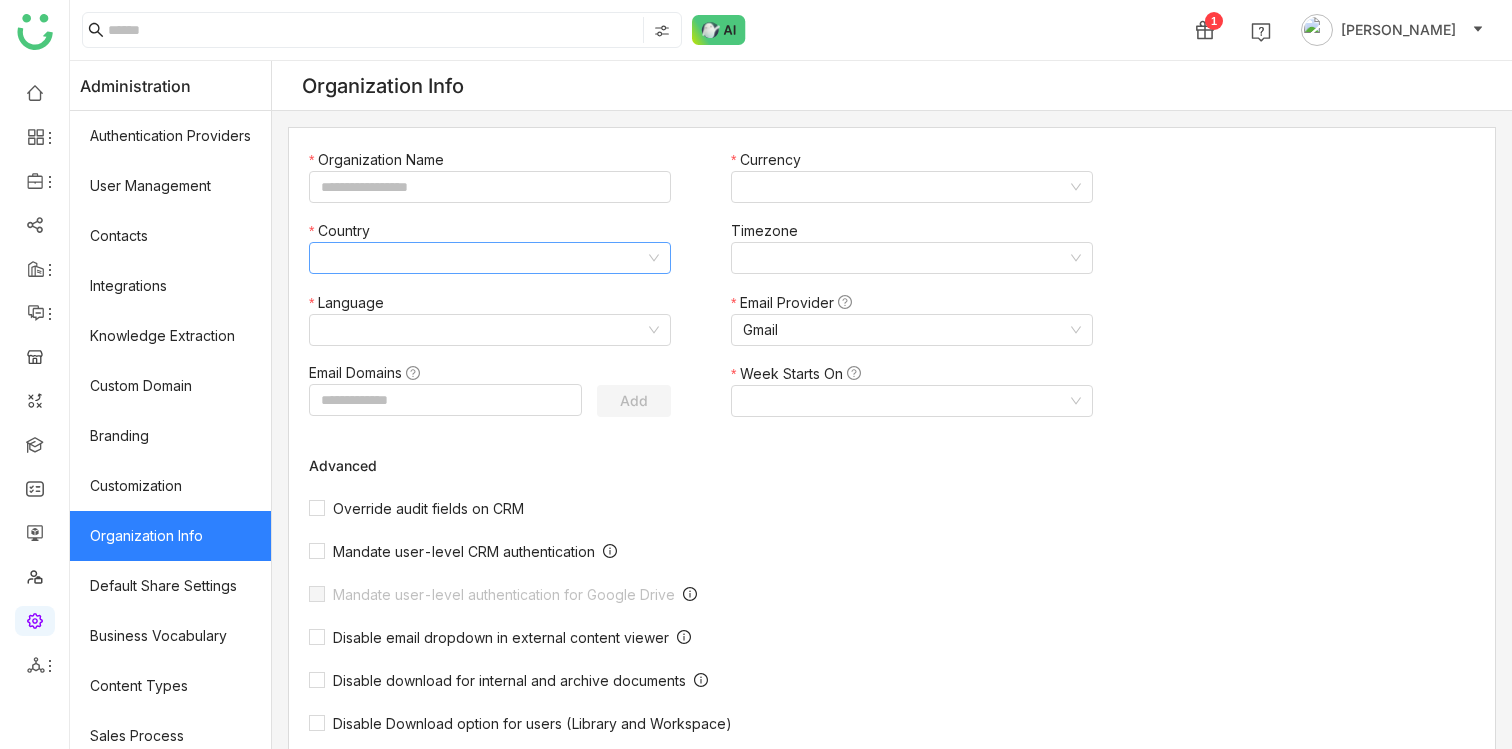 type on "*******" 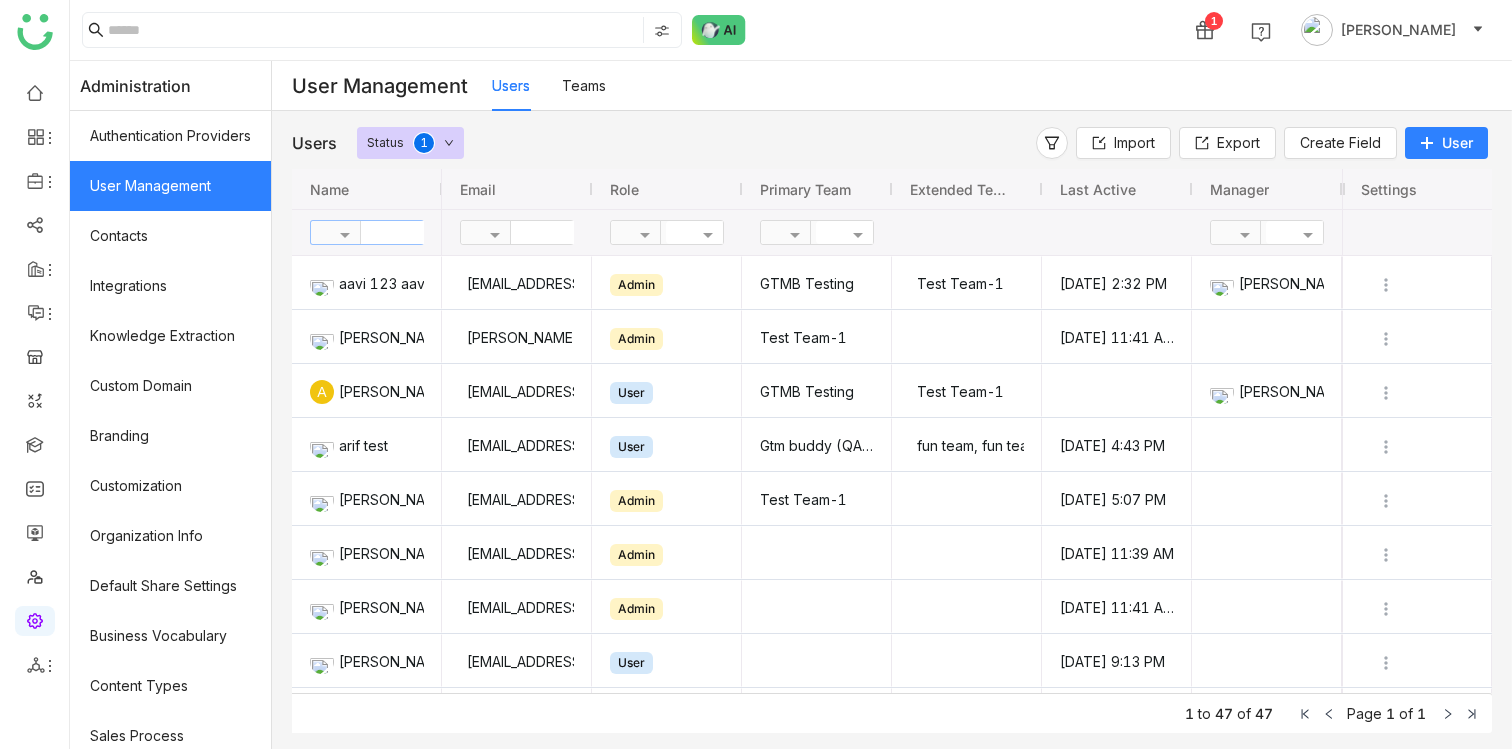 click 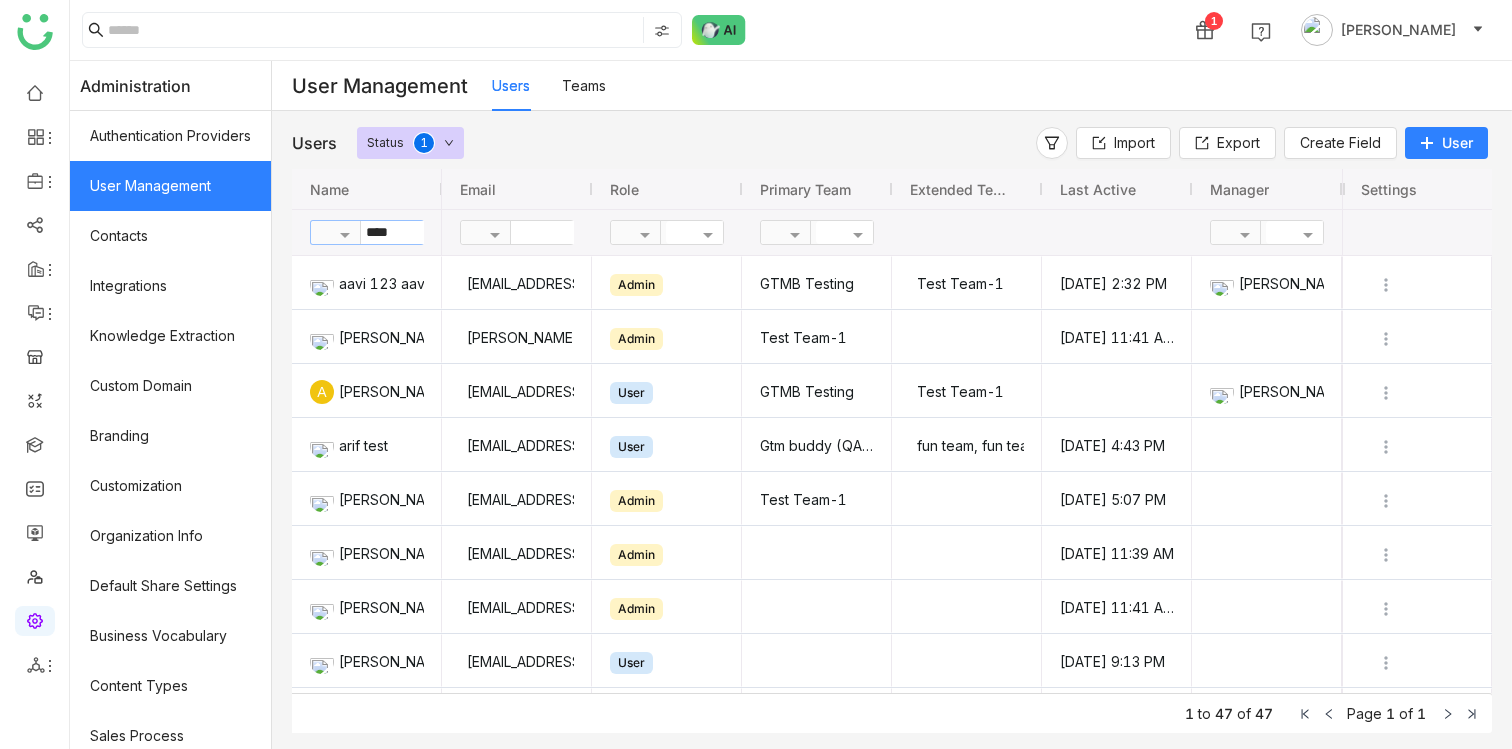 type on "****" 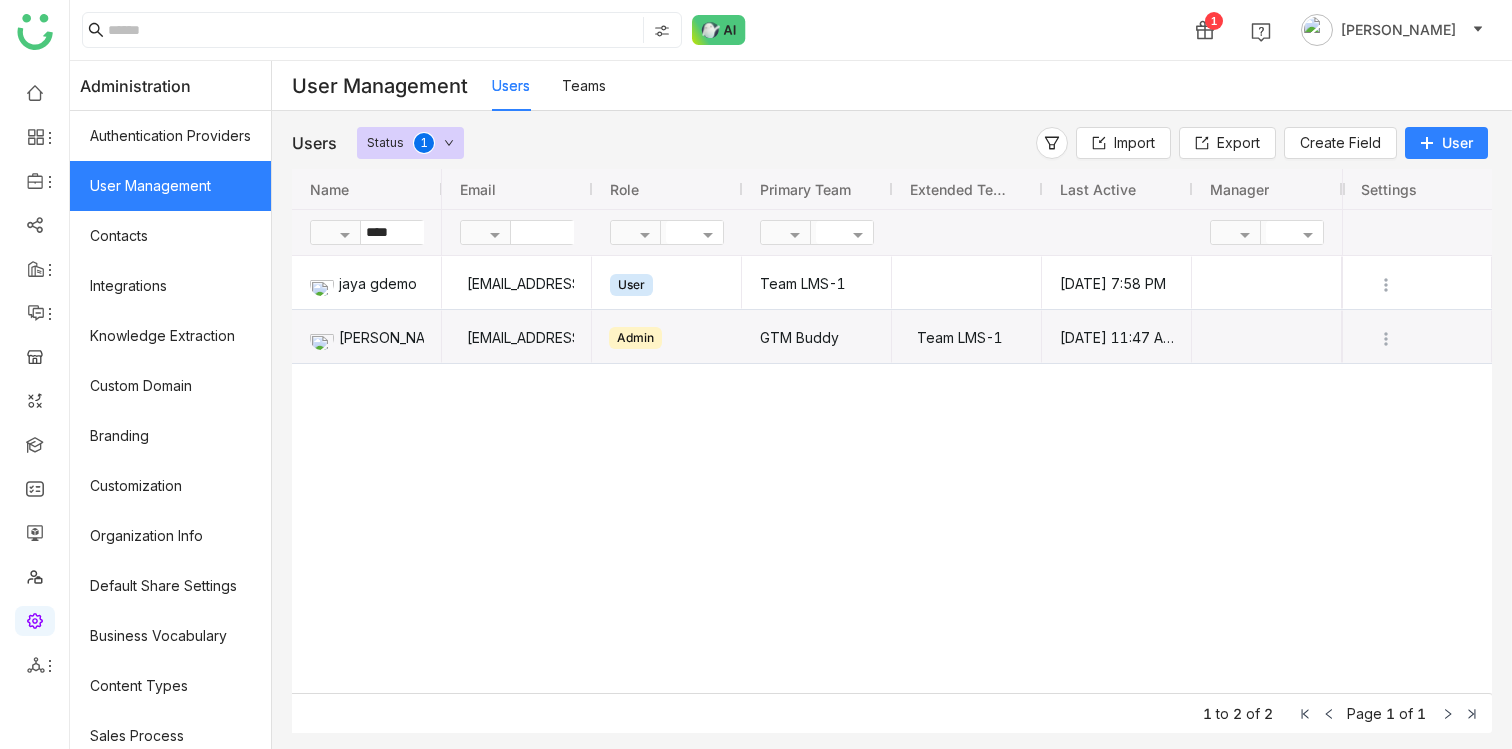 click on "Admin" 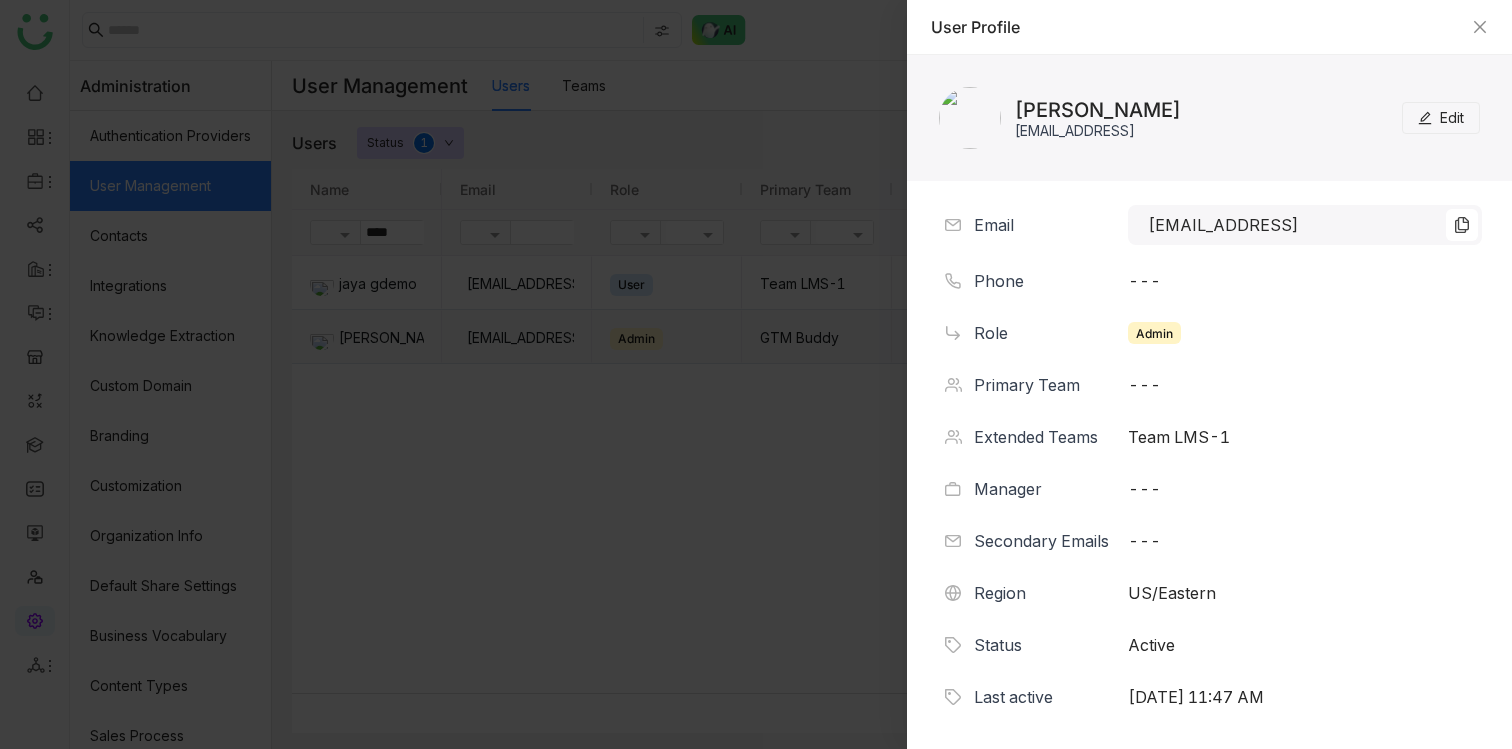click on "Edit" at bounding box center [1452, 118] 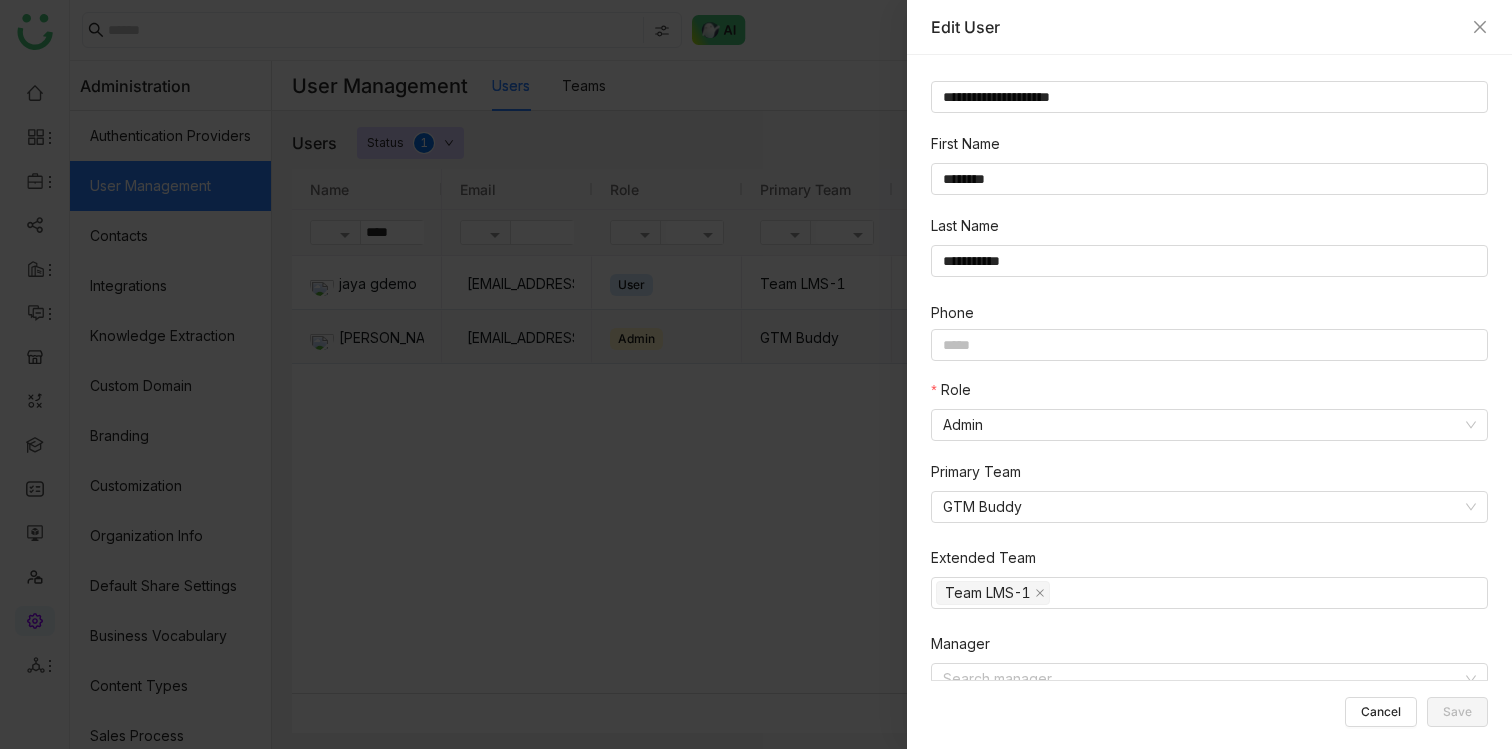 scroll, scrollTop: 0, scrollLeft: 0, axis: both 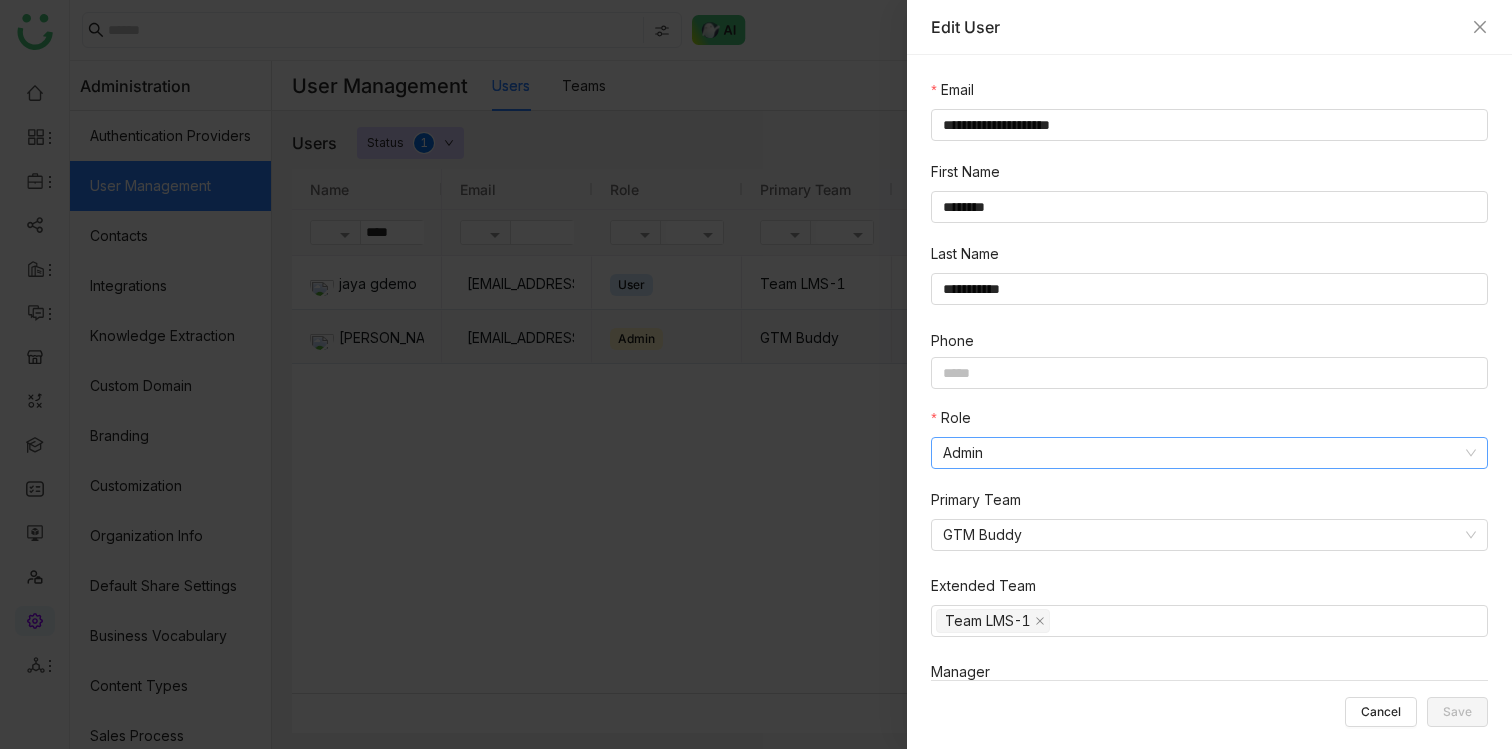 click on "Admin" 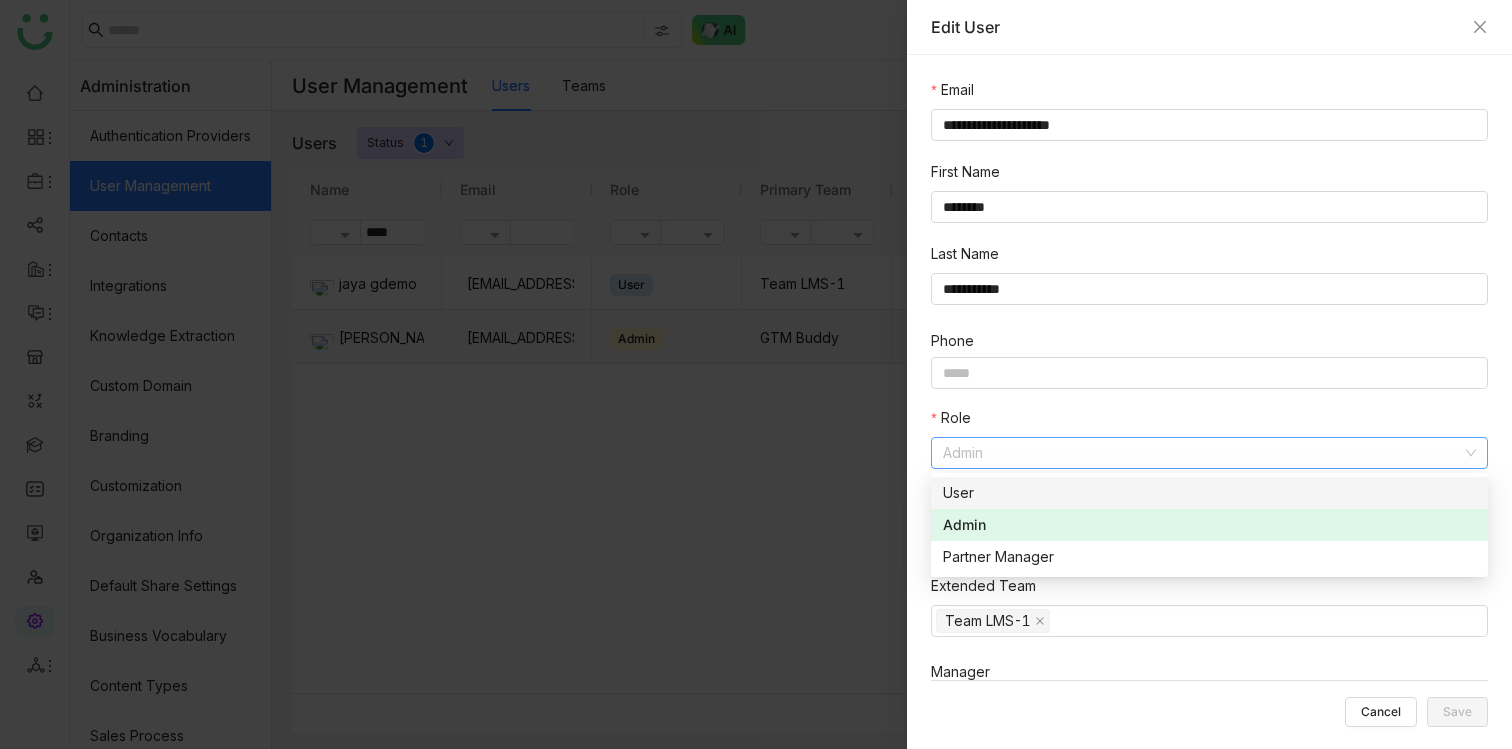 click on "User" at bounding box center [1209, 493] 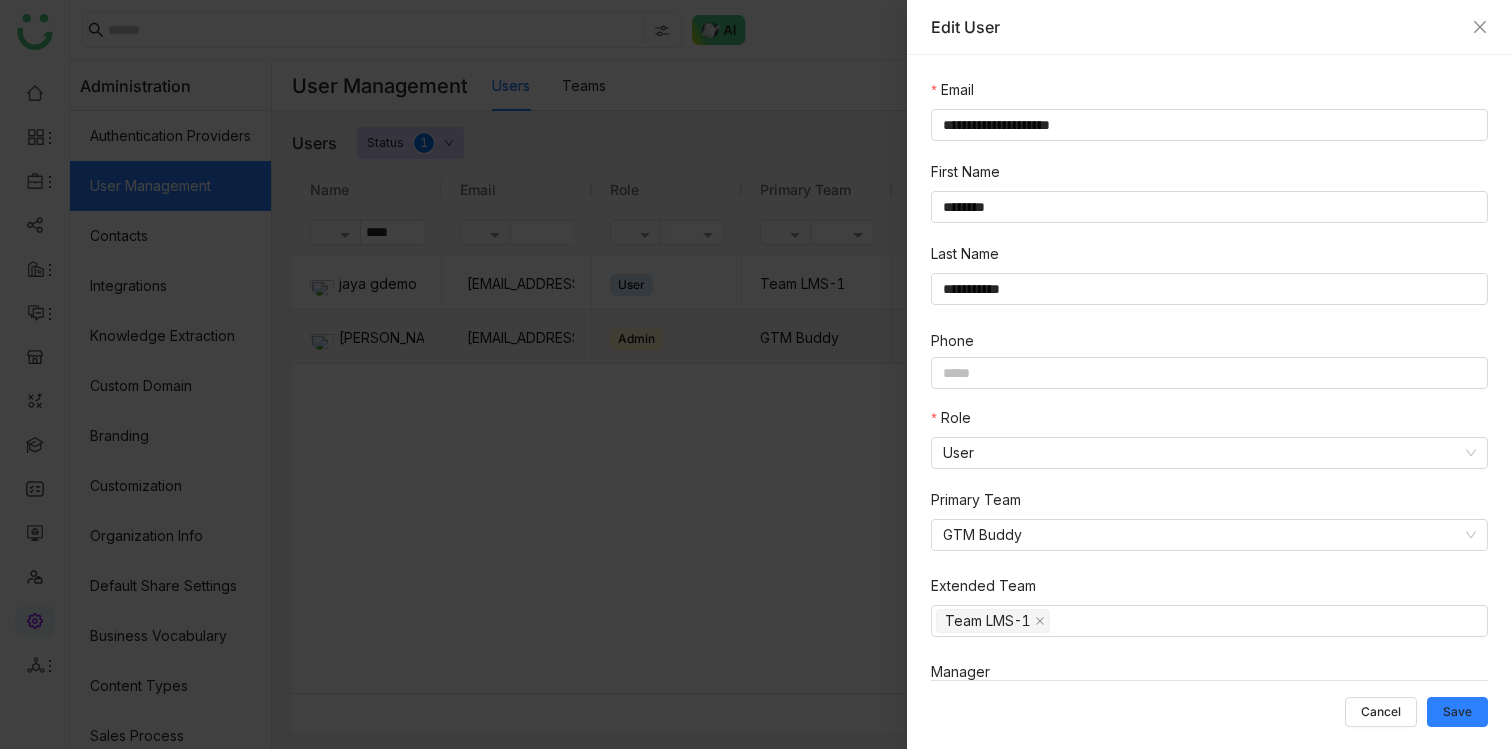 click at bounding box center (756, 374) 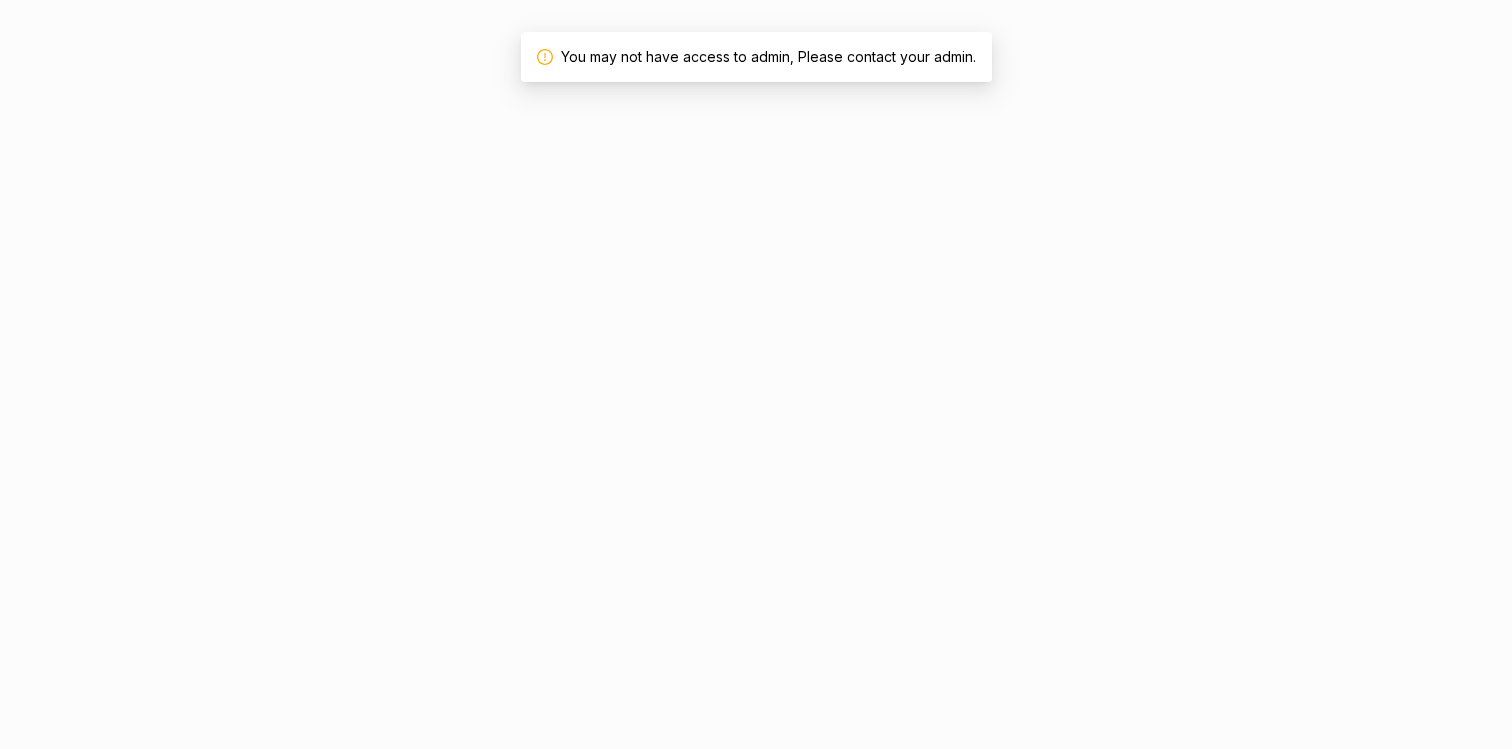 scroll, scrollTop: 0, scrollLeft: 0, axis: both 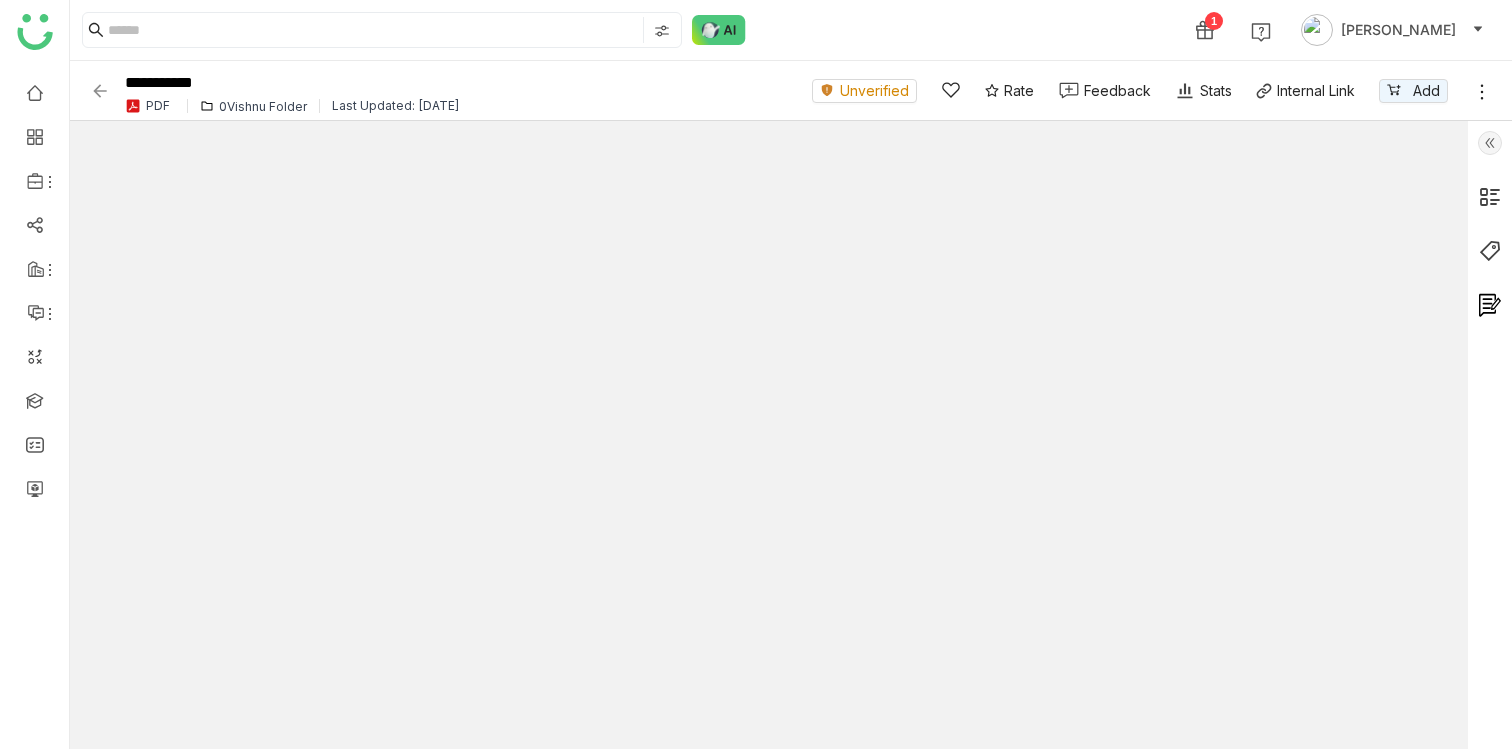 click 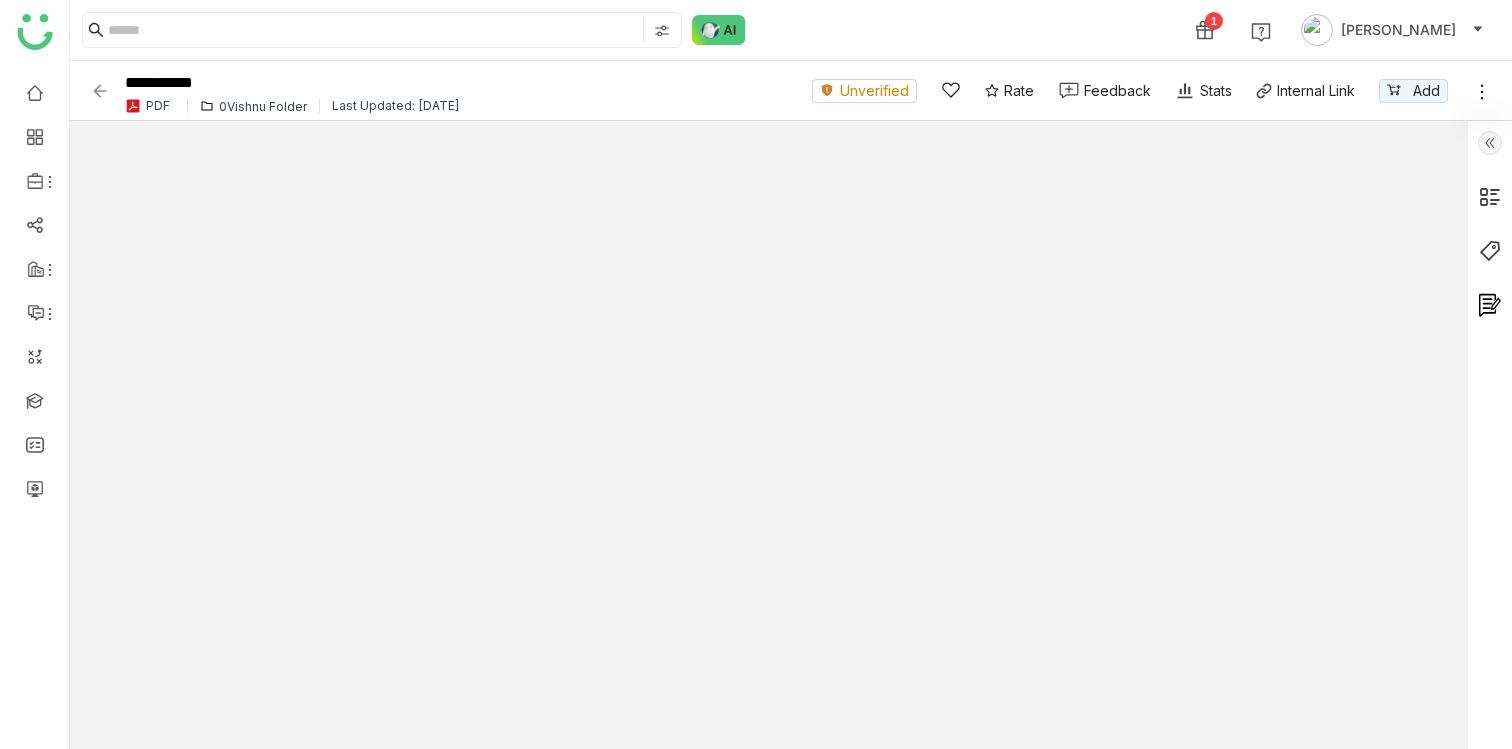 click 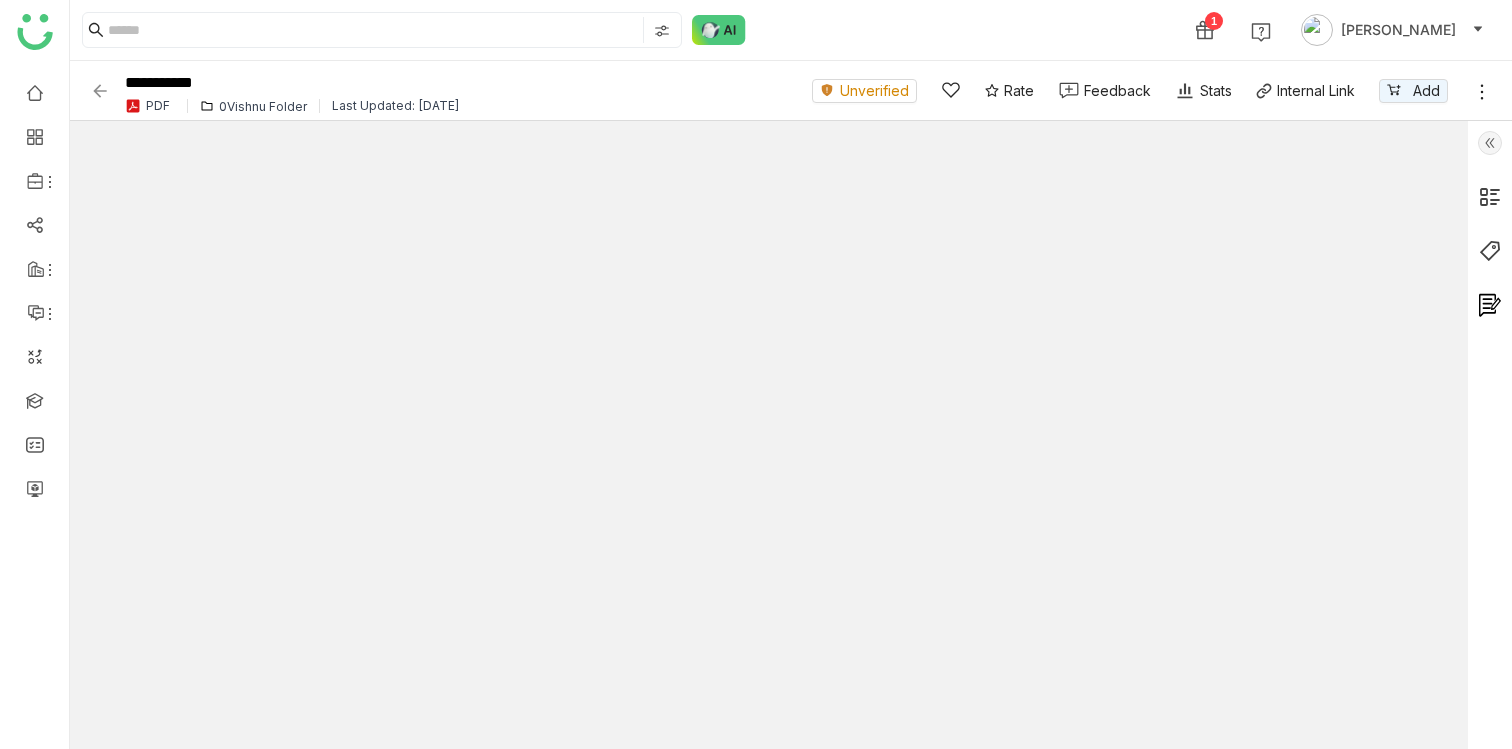 click 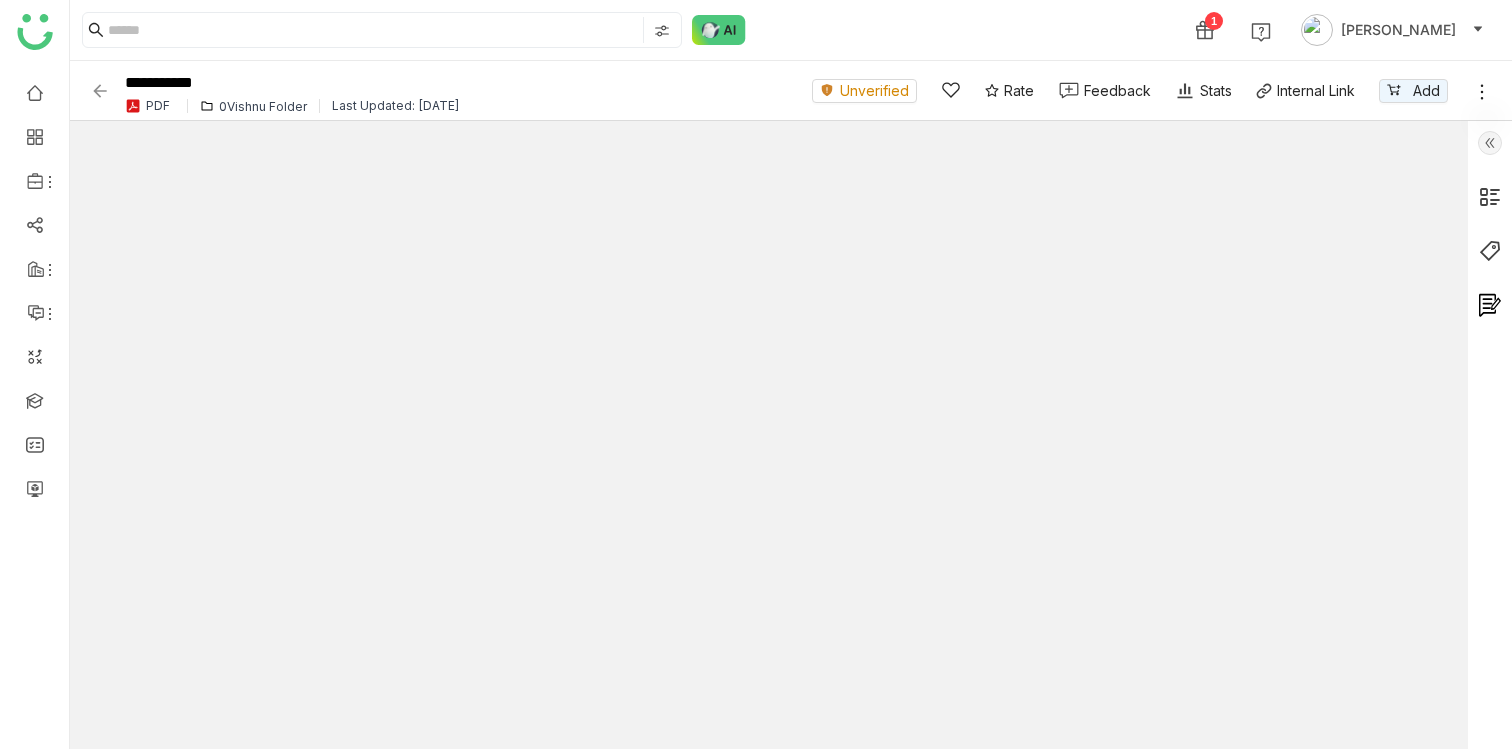click 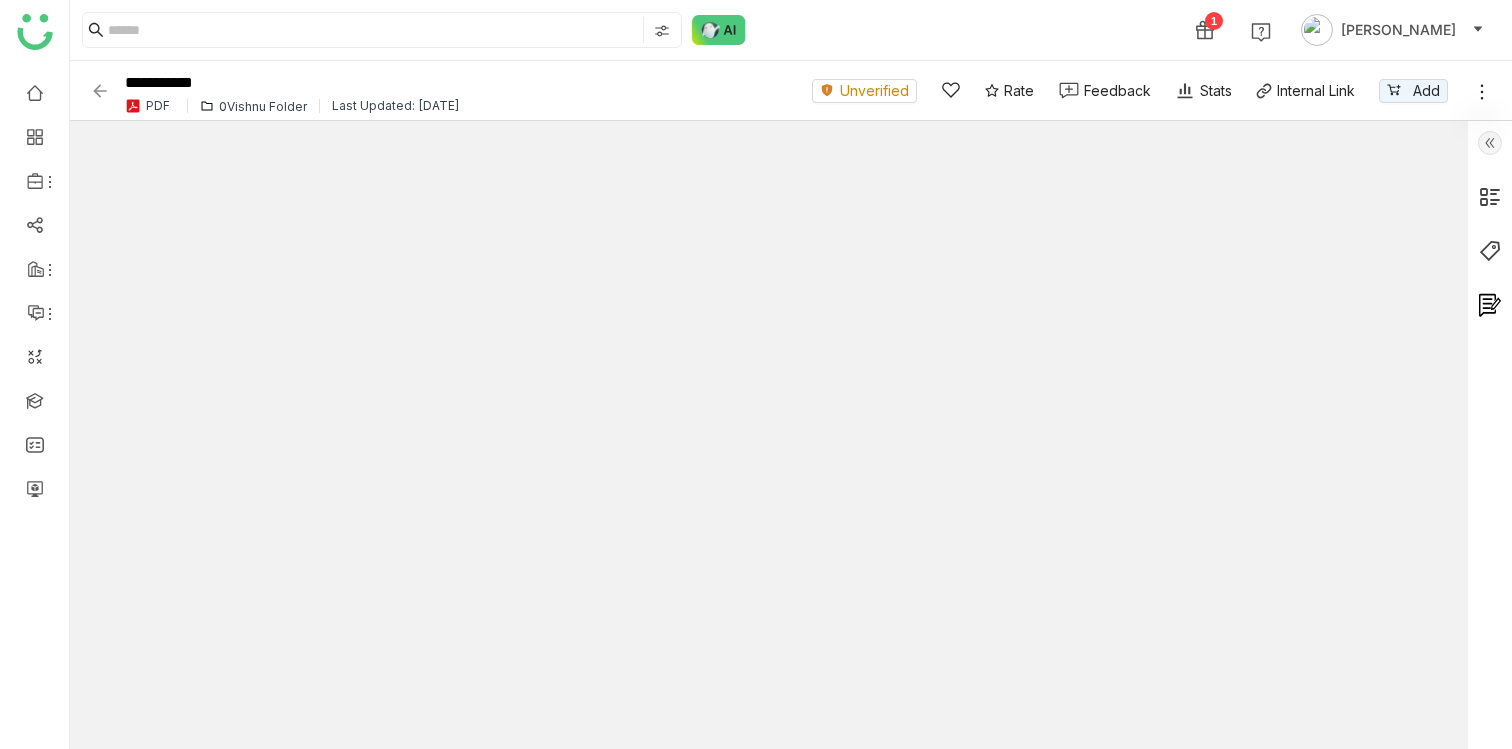 click 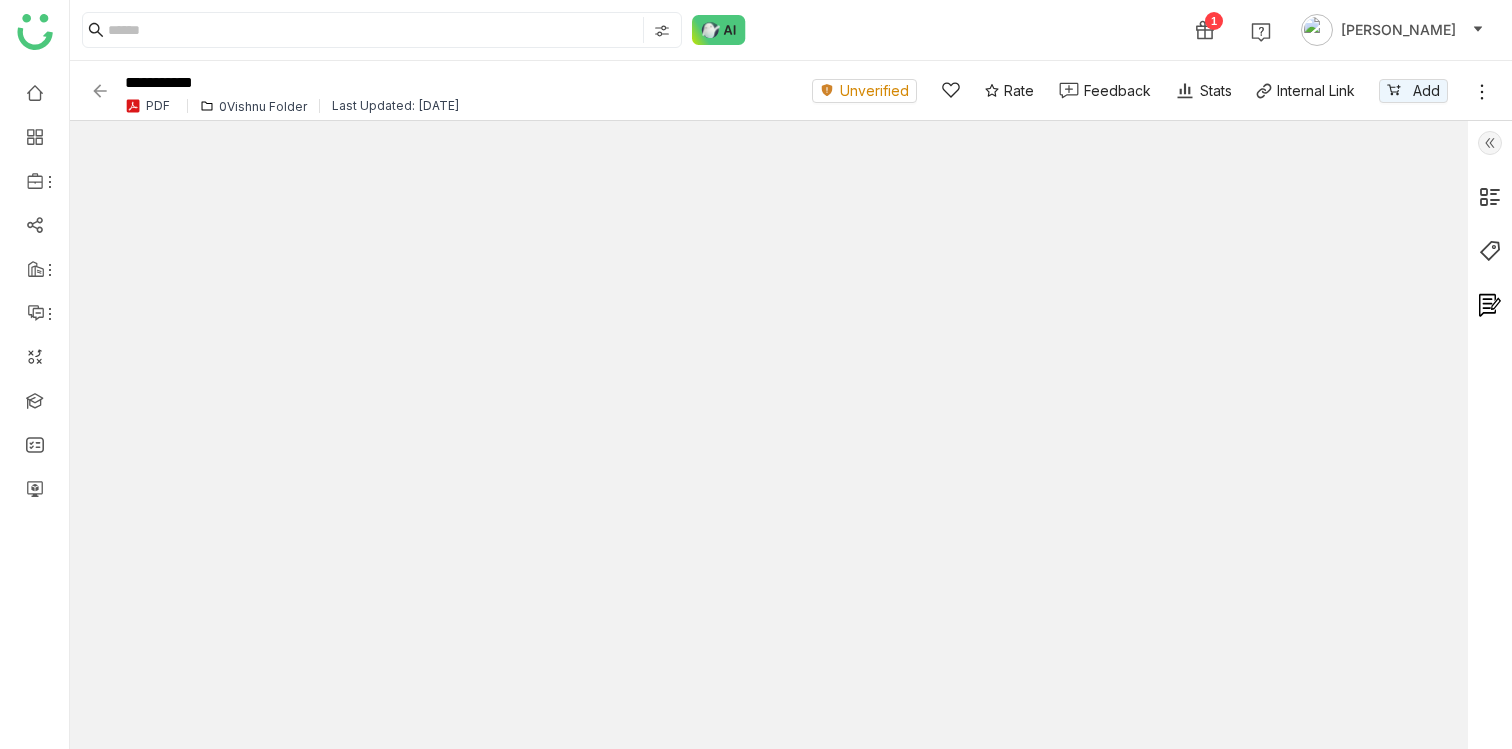 click 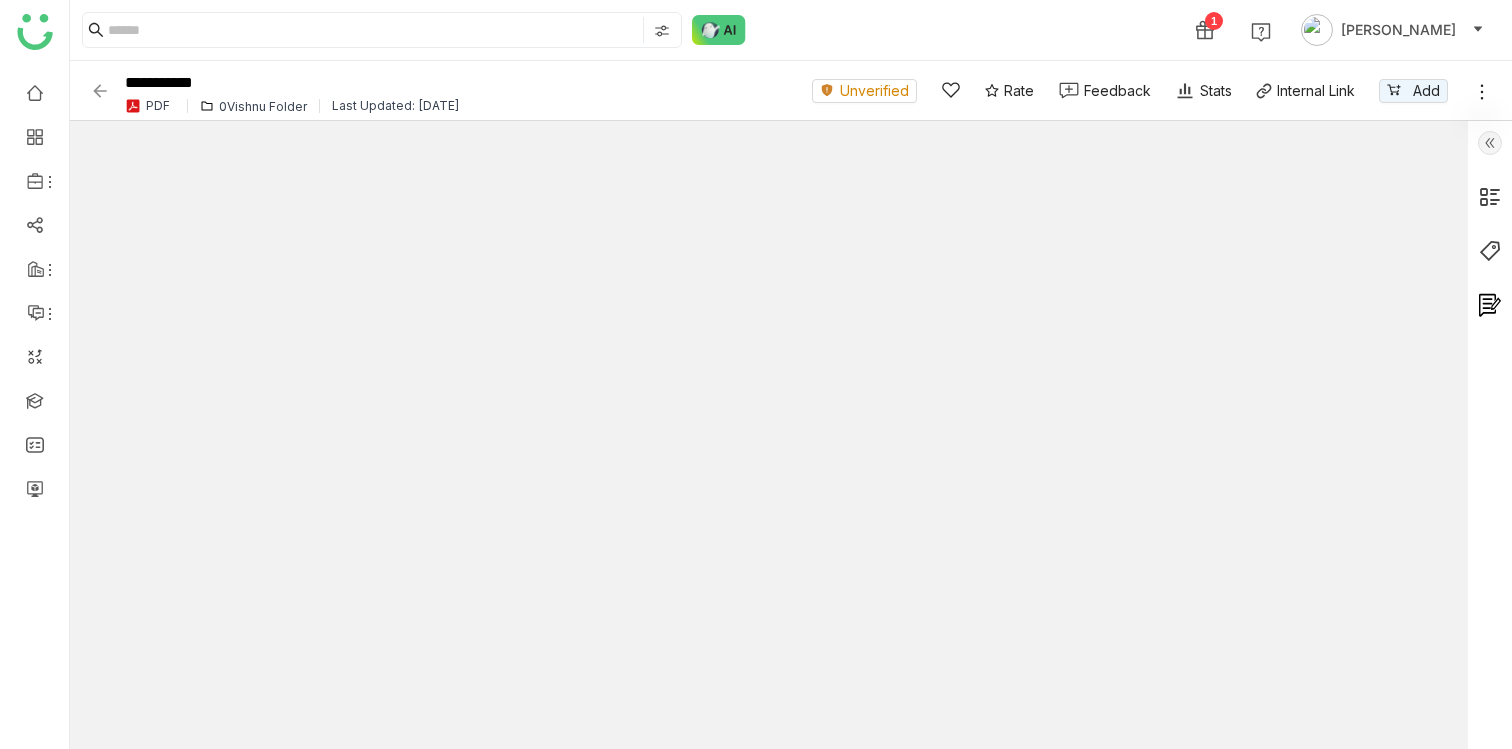 click 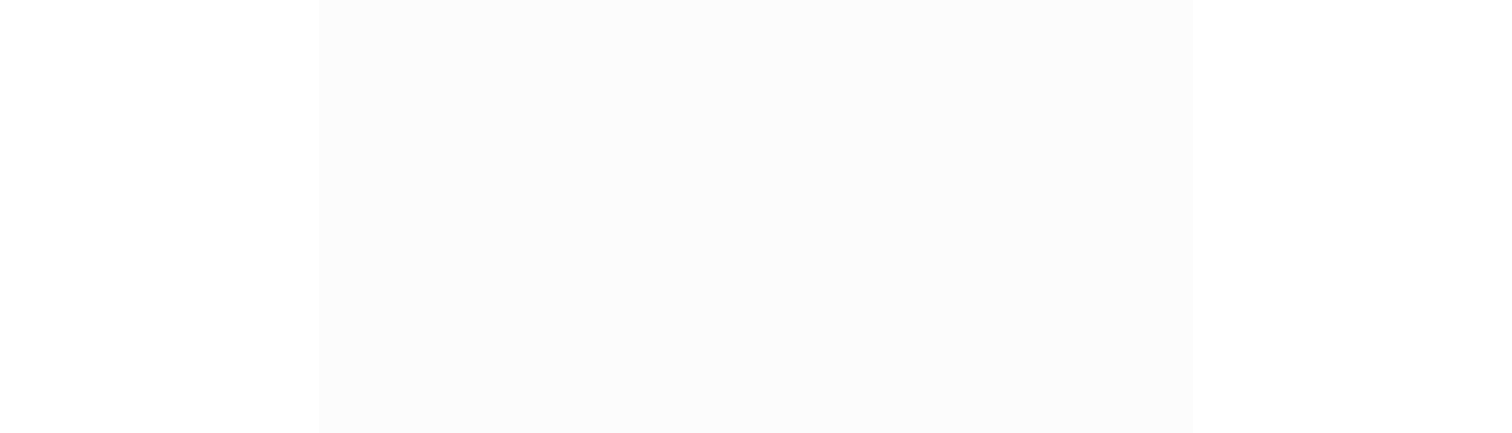 scroll, scrollTop: 0, scrollLeft: 0, axis: both 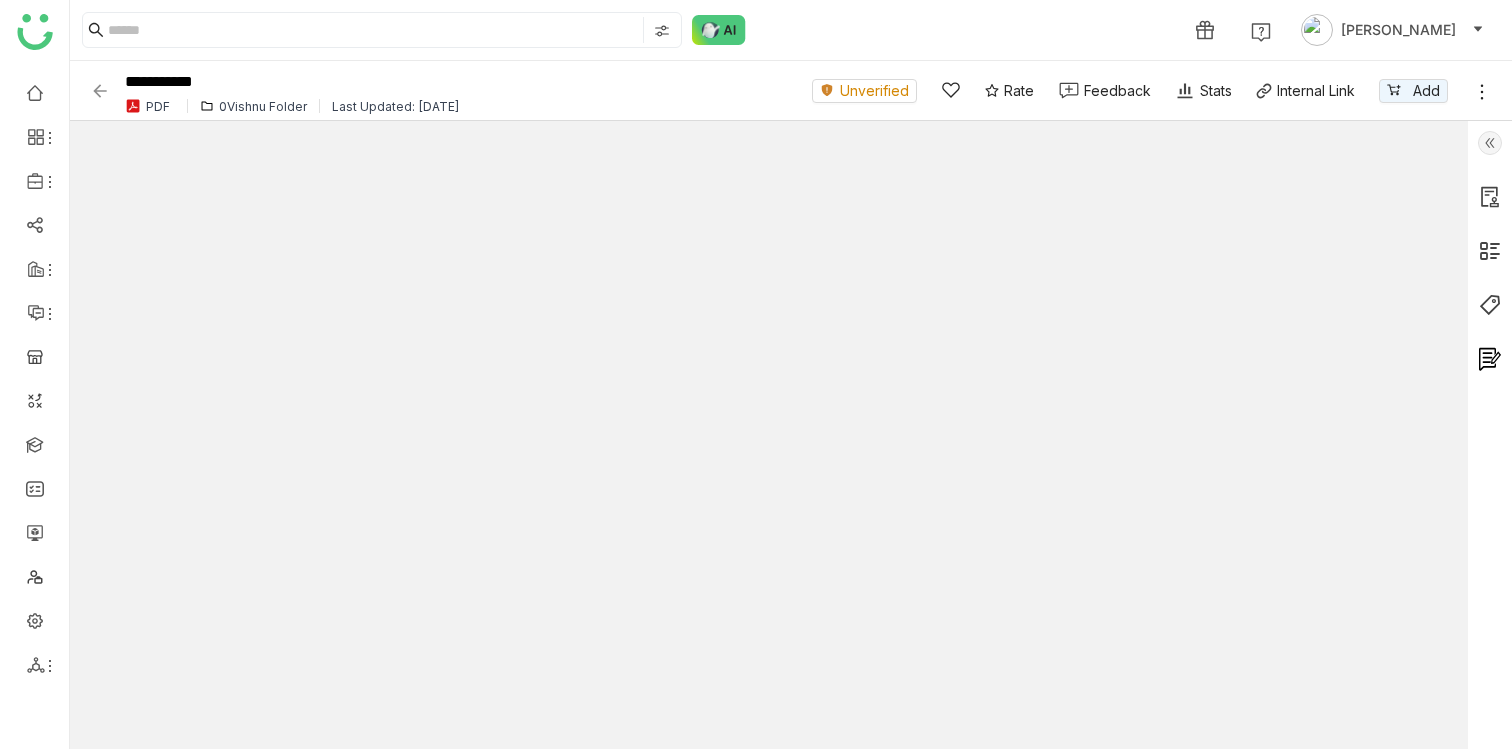 click 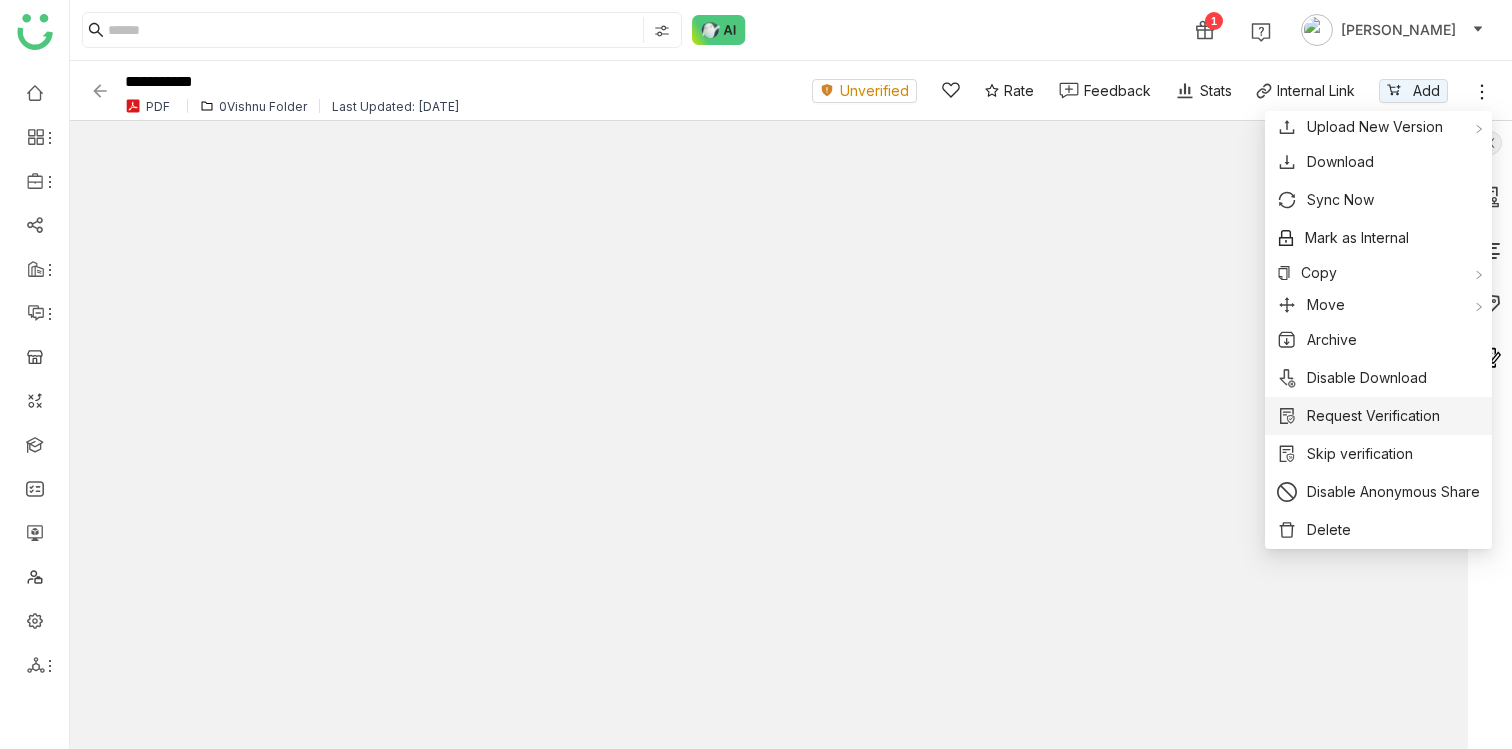 click on "Request Verification" at bounding box center (1373, 416) 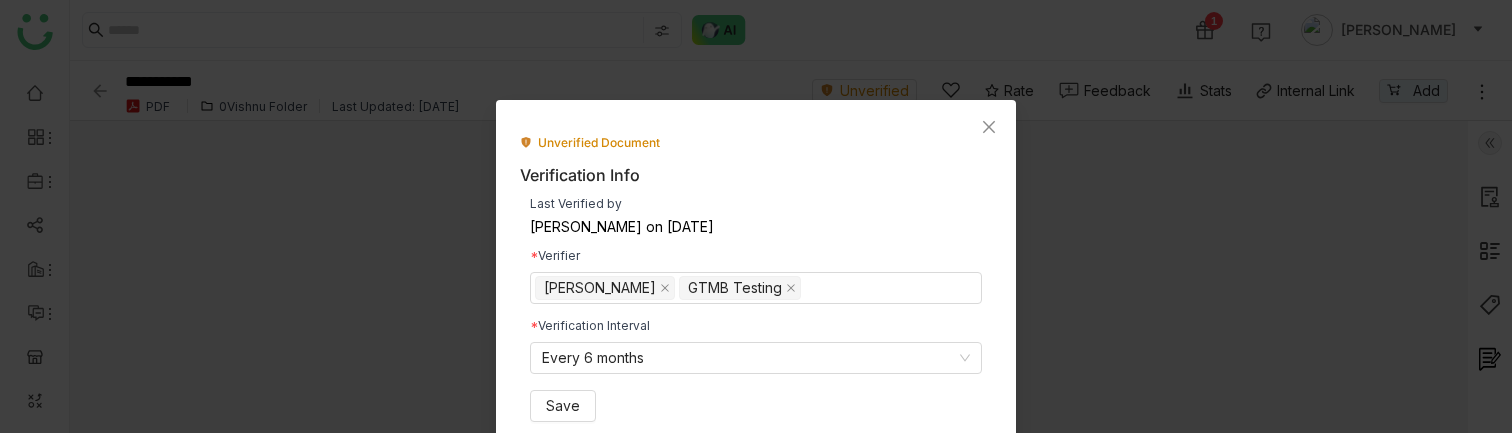 scroll, scrollTop: 47, scrollLeft: 0, axis: vertical 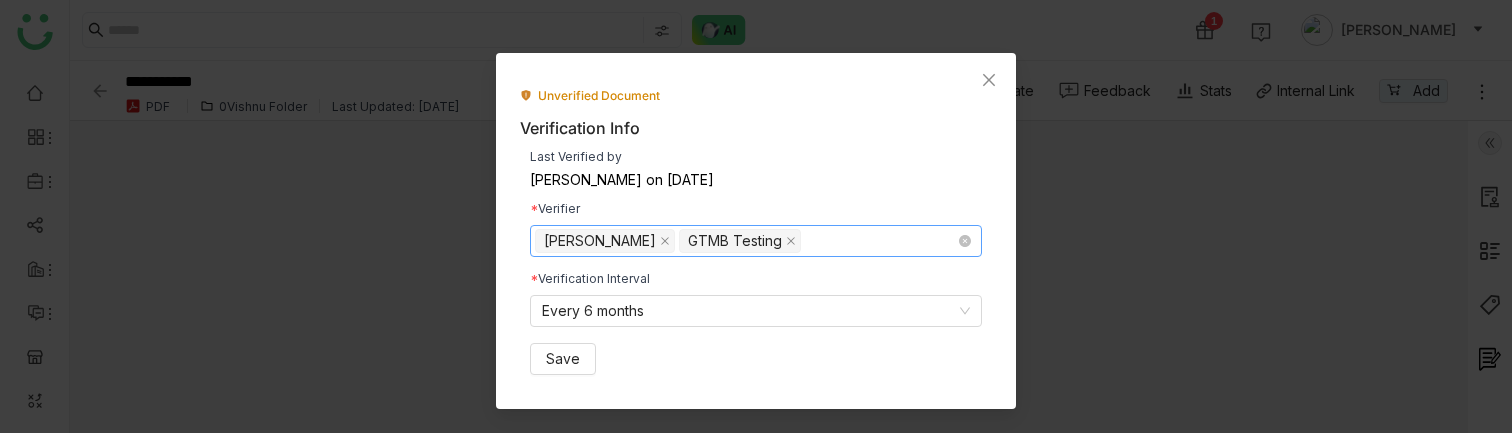 click on "Uday Pulasetti GTMB Testing" at bounding box center [756, 241] 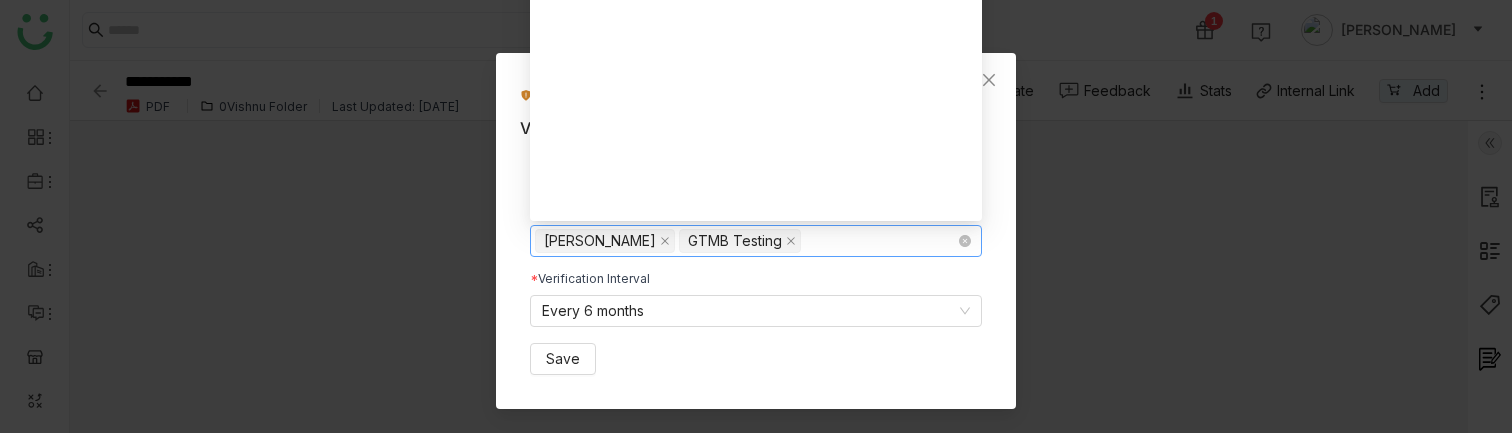 scroll, scrollTop: 1440, scrollLeft: 0, axis: vertical 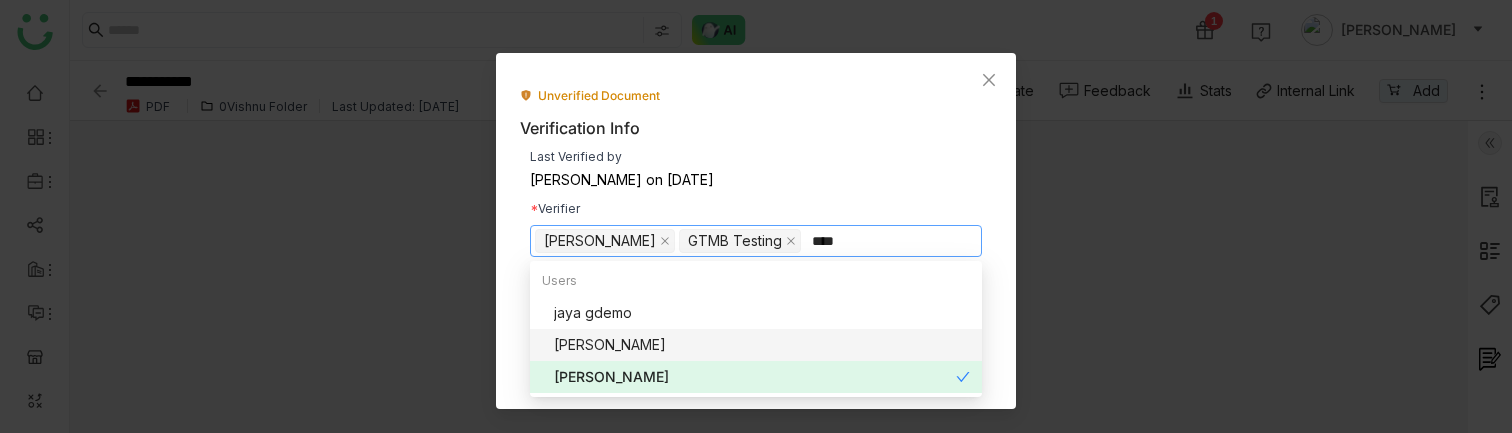 type on "****" 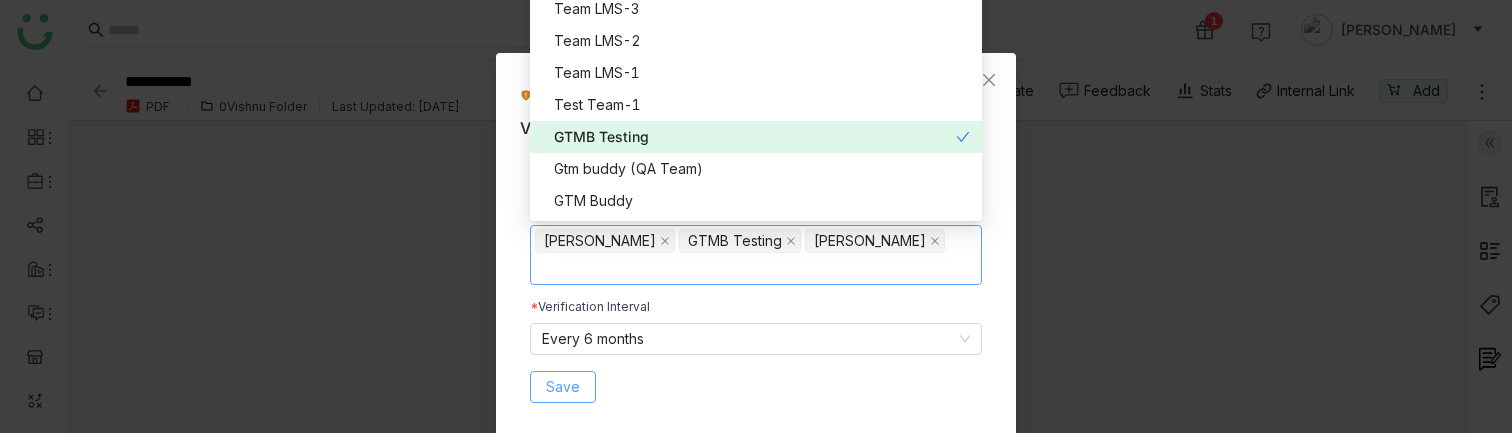 click on "Save" at bounding box center (563, 387) 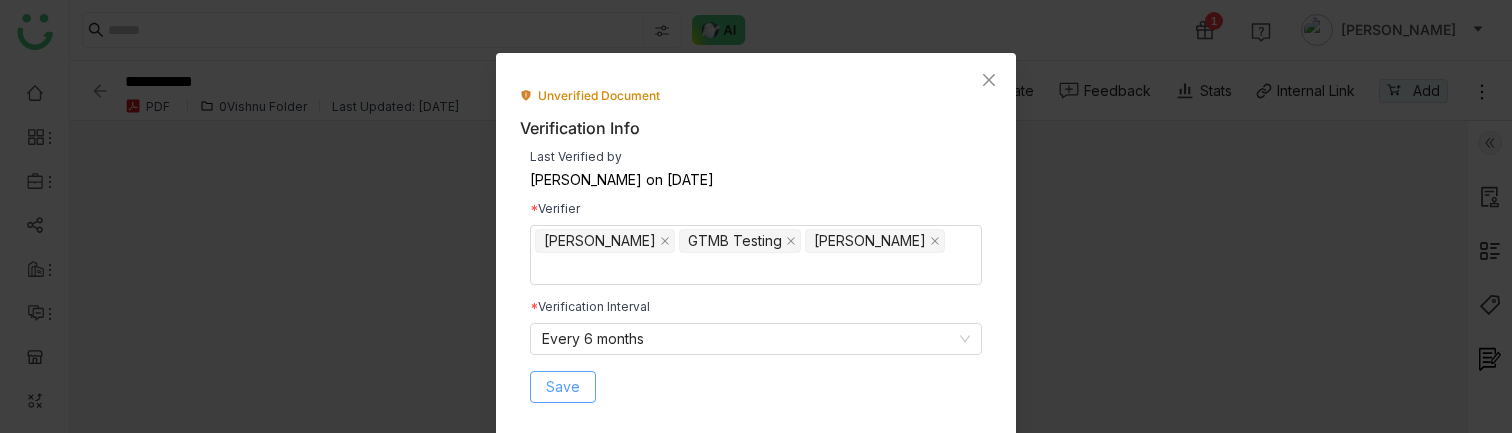 scroll, scrollTop: 4, scrollLeft: 0, axis: vertical 